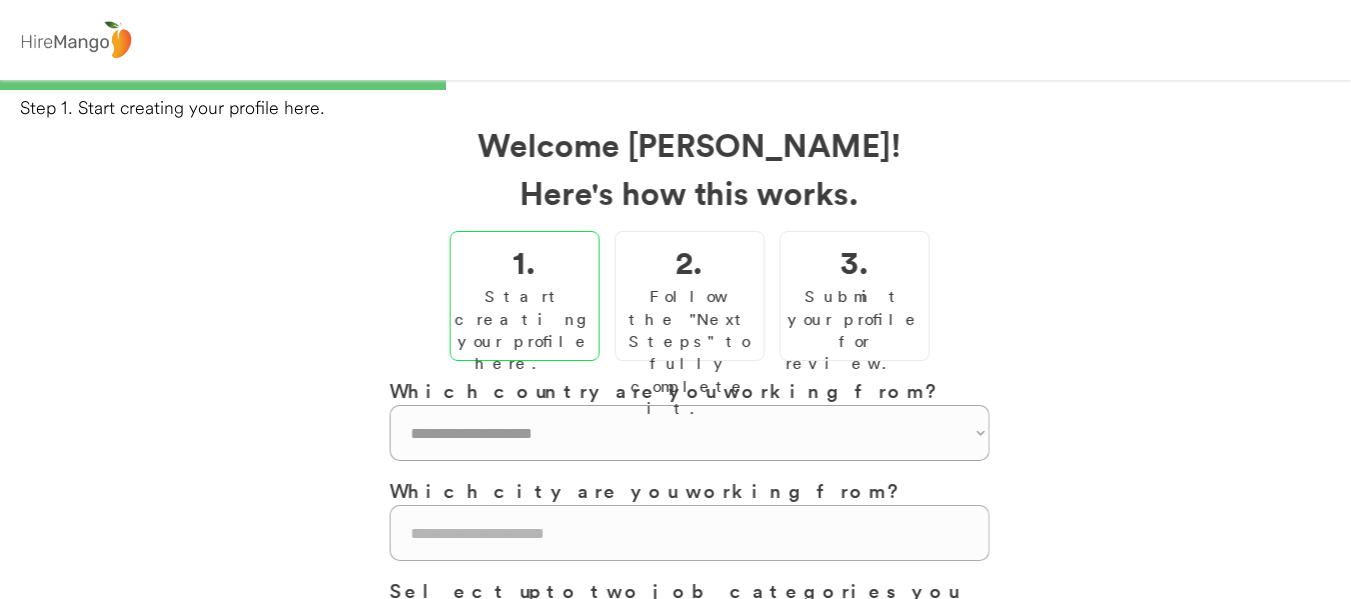 scroll, scrollTop: 0, scrollLeft: 0, axis: both 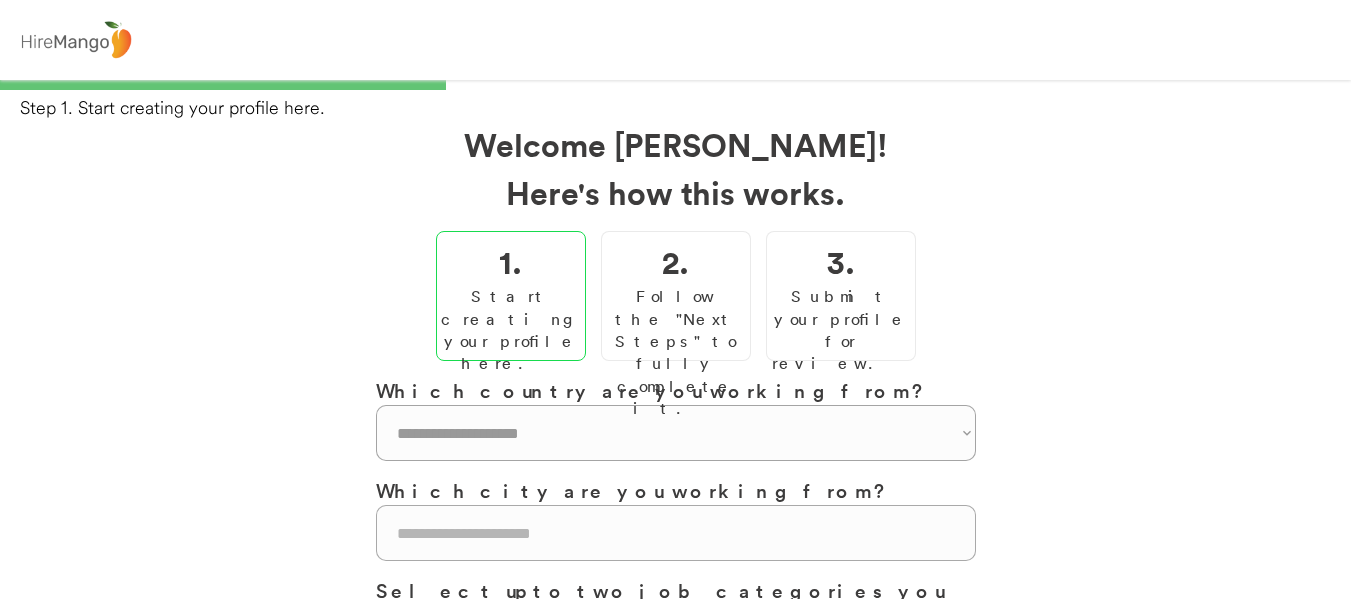 select on "**********" 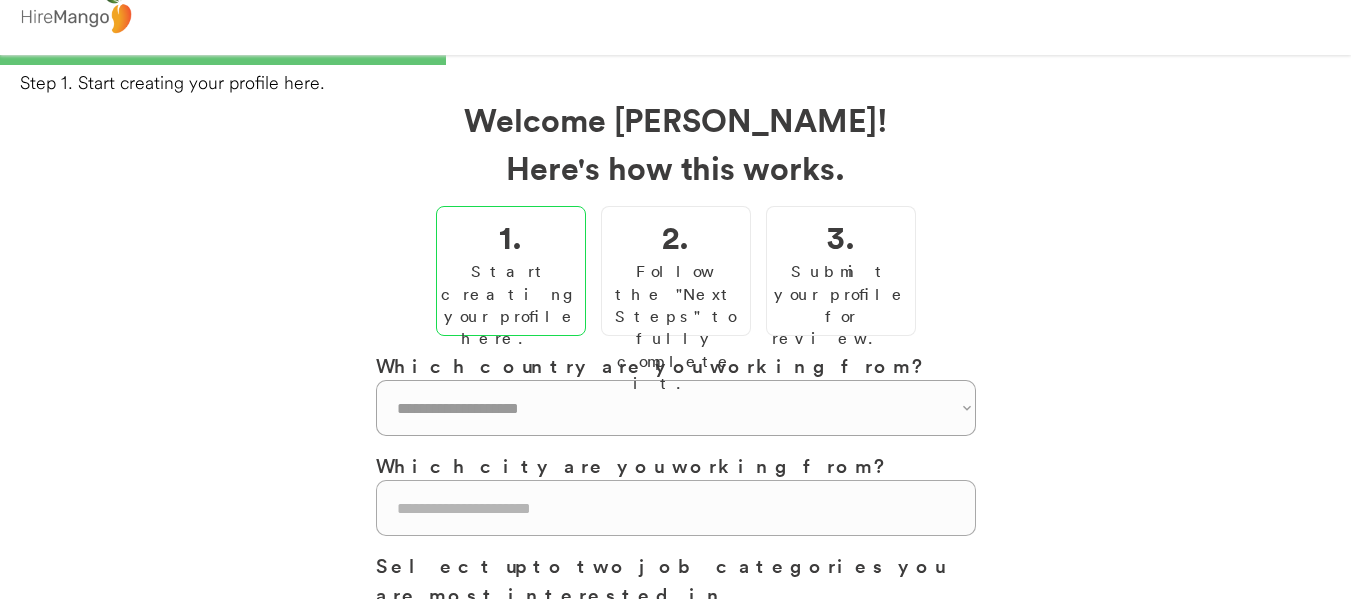 scroll, scrollTop: 0, scrollLeft: 0, axis: both 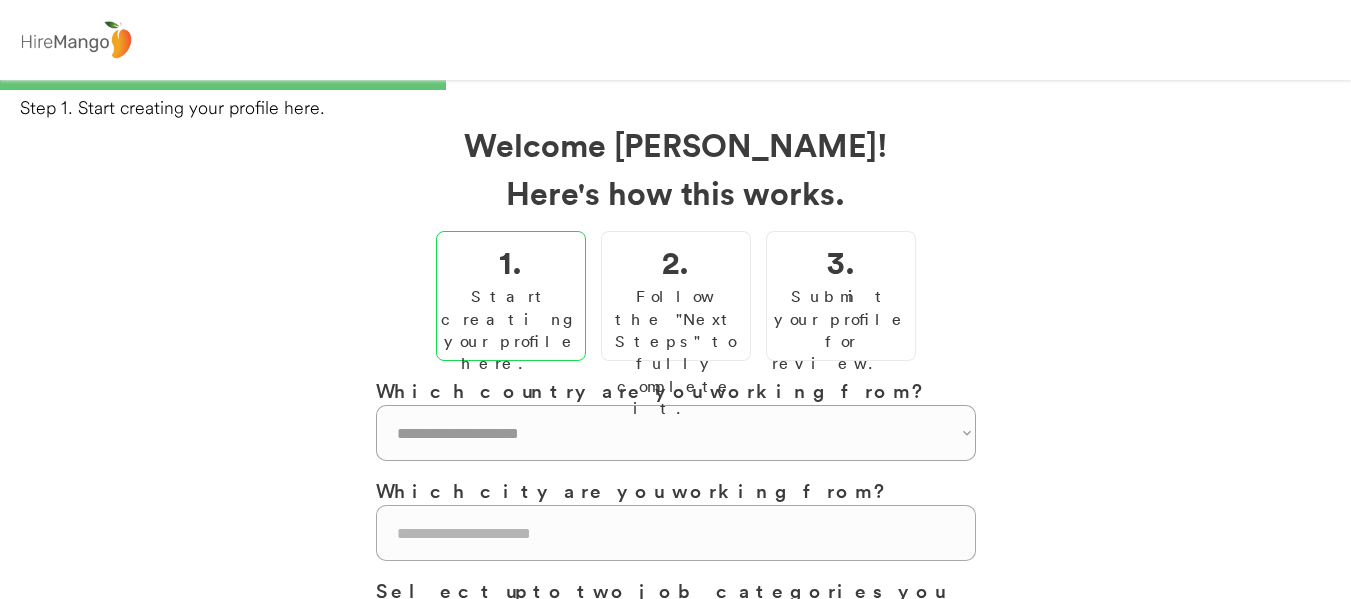 click 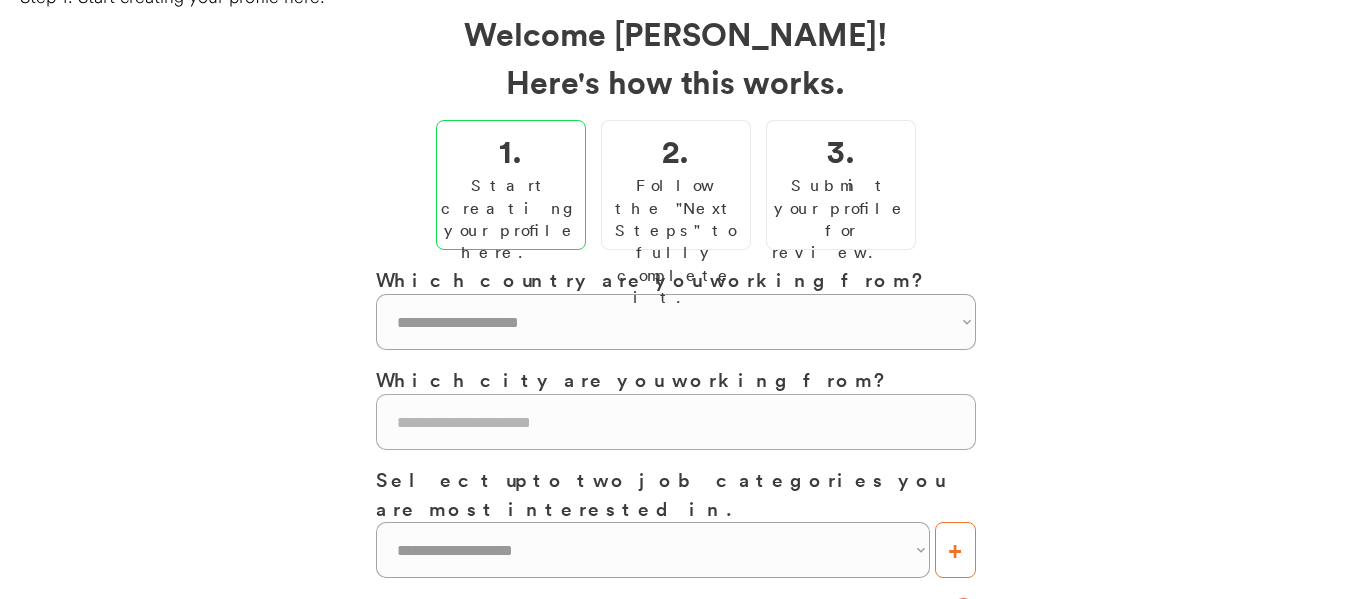 scroll, scrollTop: 300, scrollLeft: 0, axis: vertical 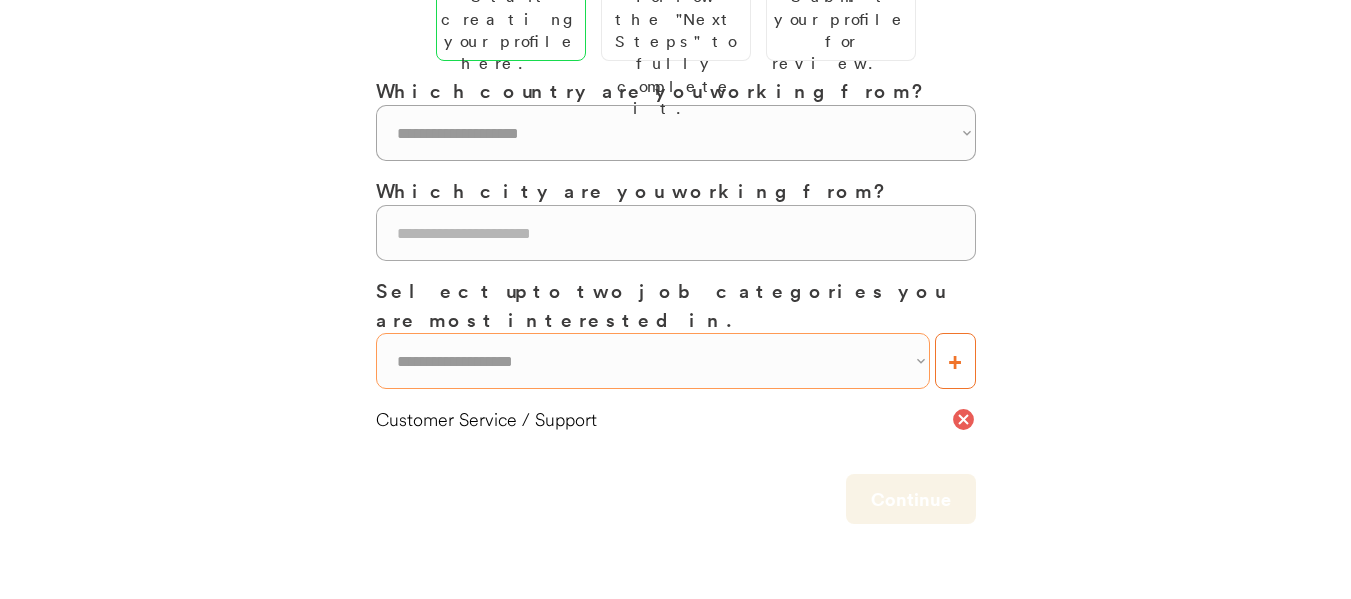 click on "**********" at bounding box center [653, 361] 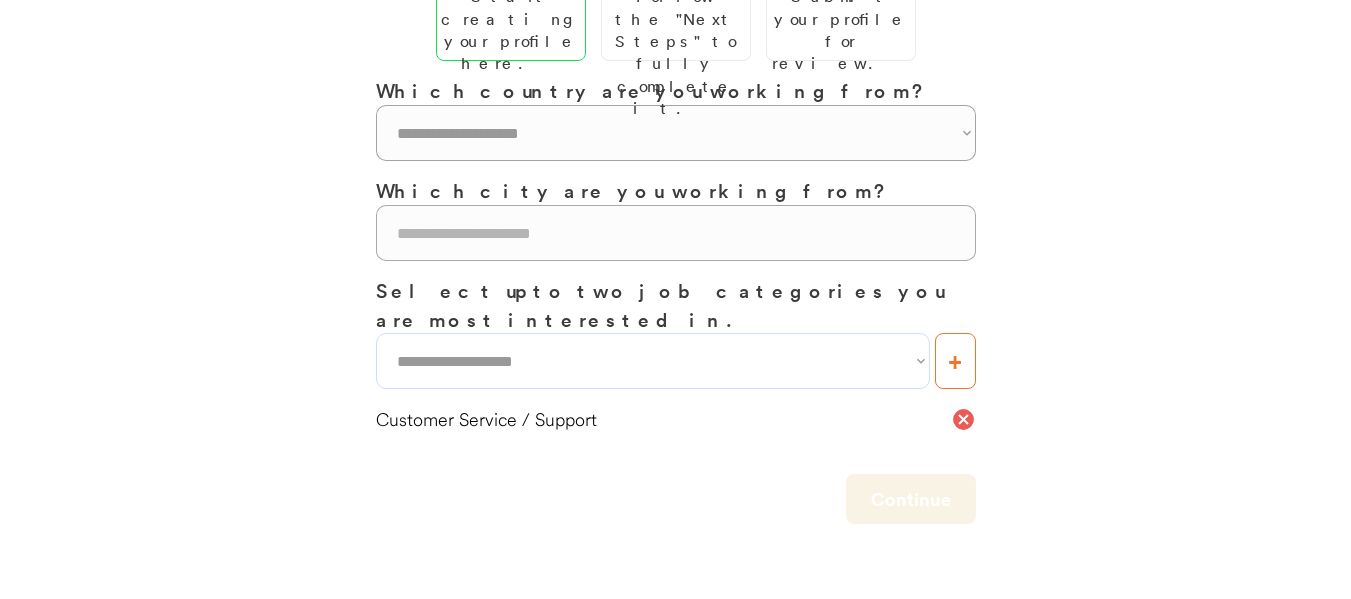 click on "**********" at bounding box center (675, 243) 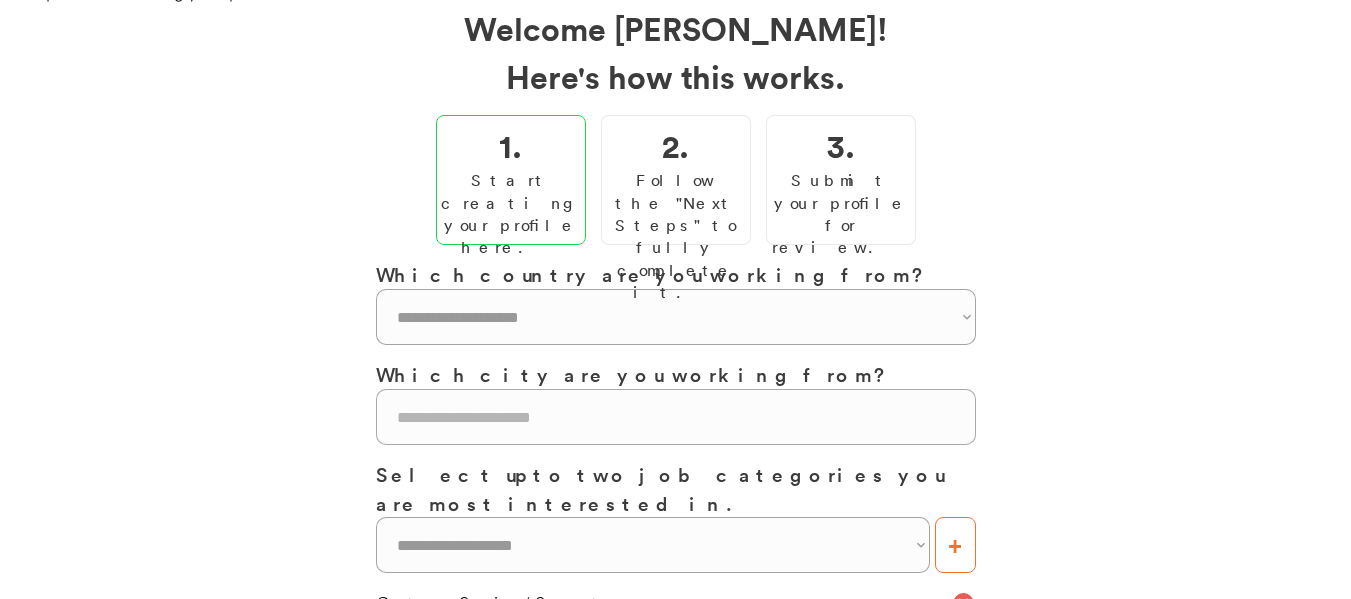scroll, scrollTop: 0, scrollLeft: 0, axis: both 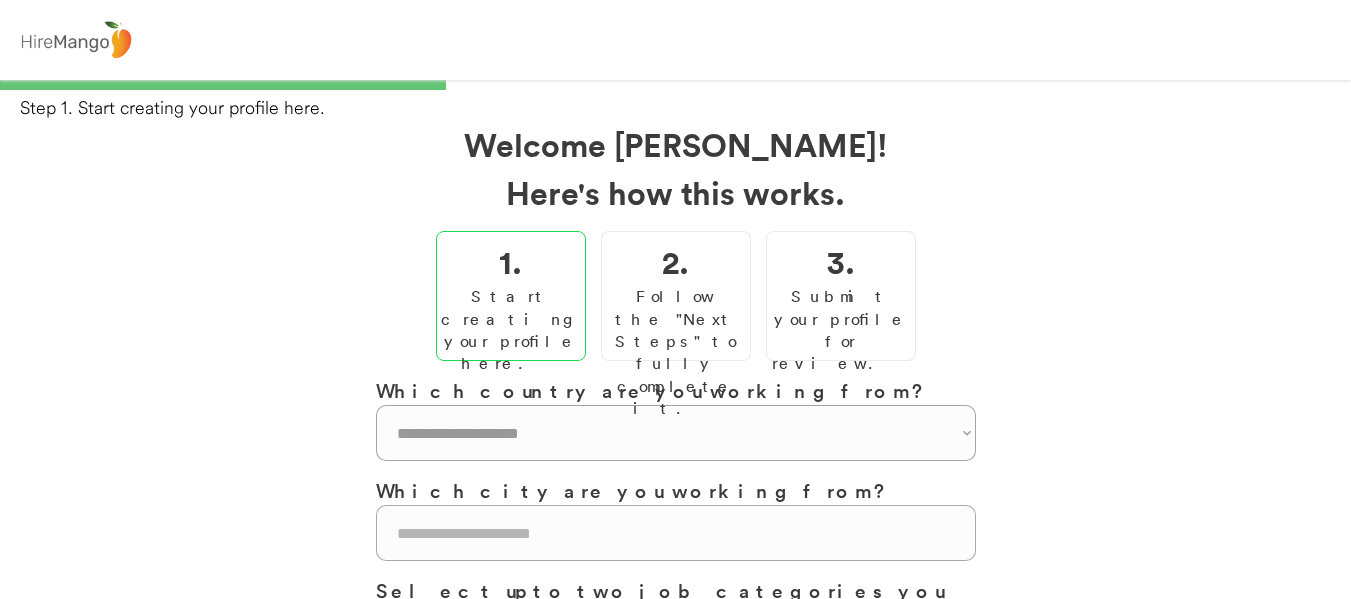 click on "Submit your profile for review." at bounding box center [841, 330] 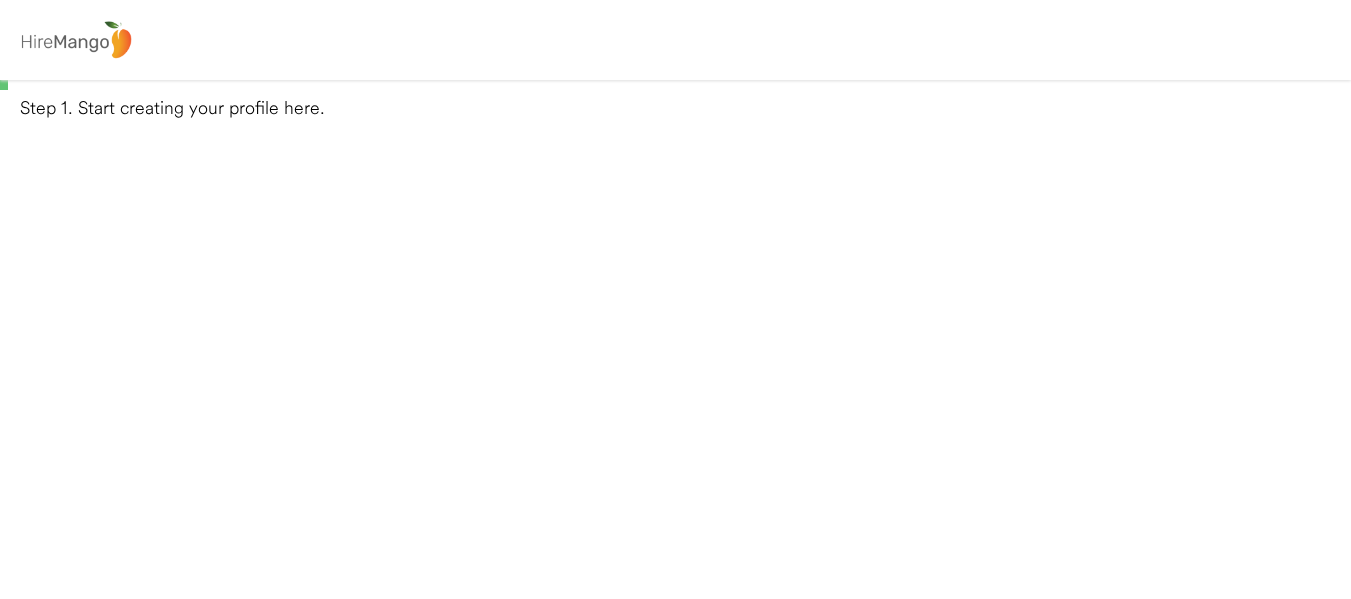 scroll, scrollTop: 0, scrollLeft: 0, axis: both 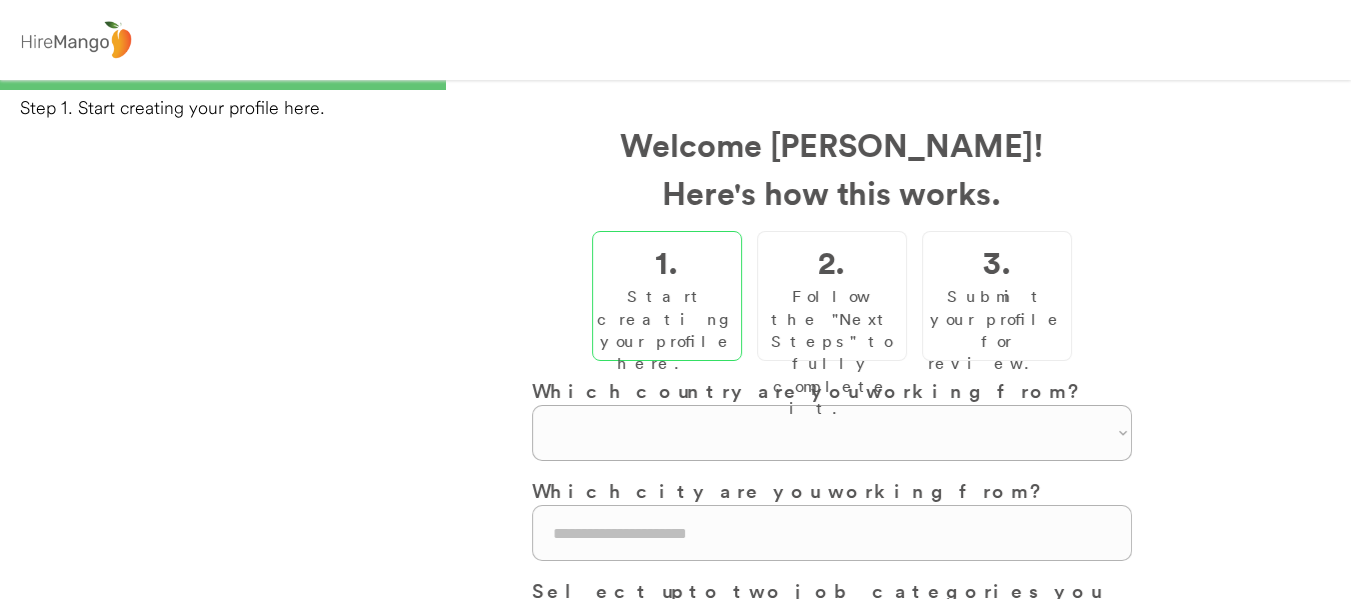 select on "**********" 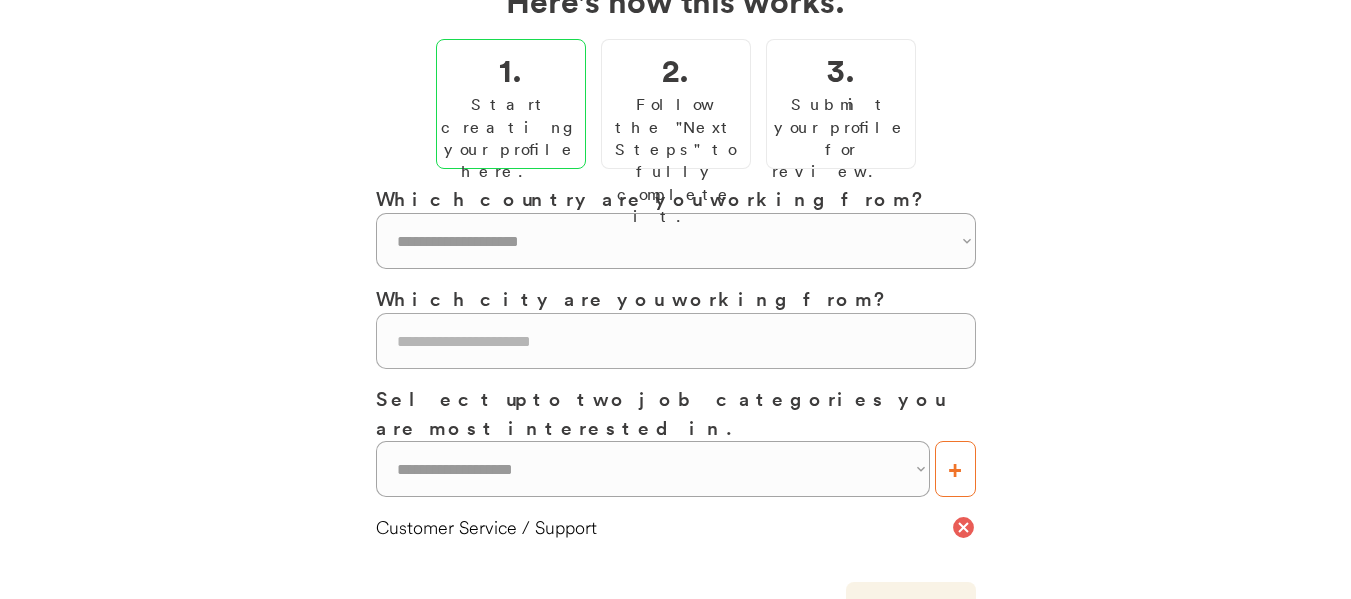 scroll, scrollTop: 200, scrollLeft: 0, axis: vertical 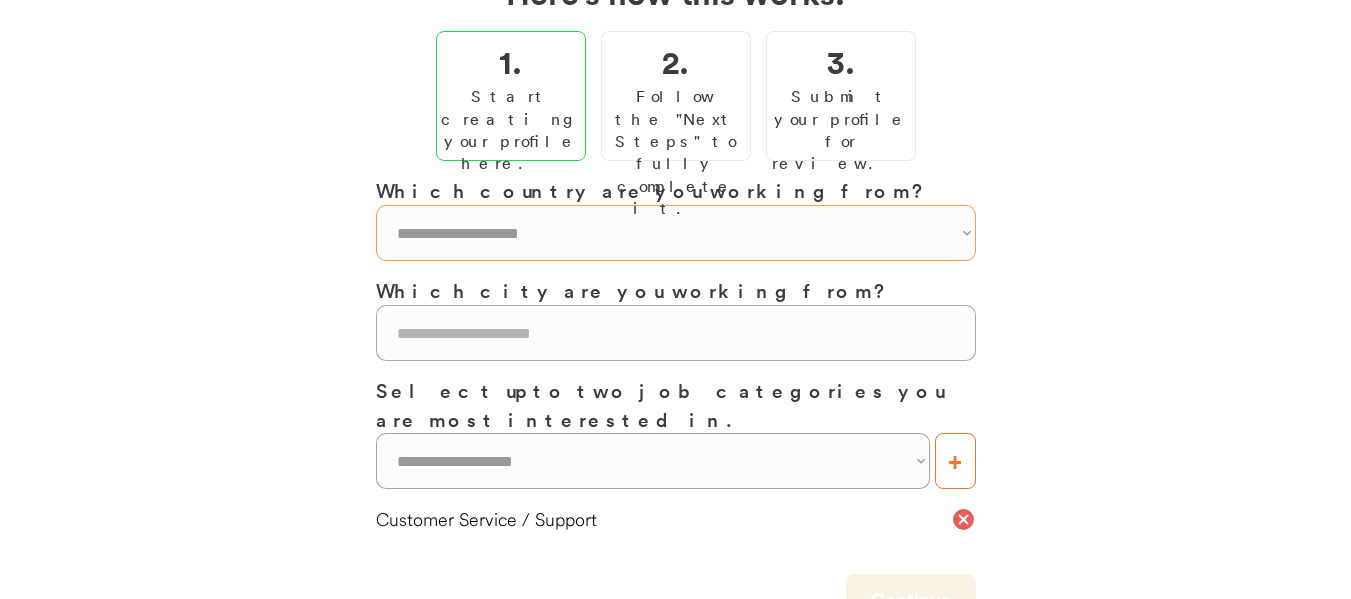 click on "**********" at bounding box center (676, 233) 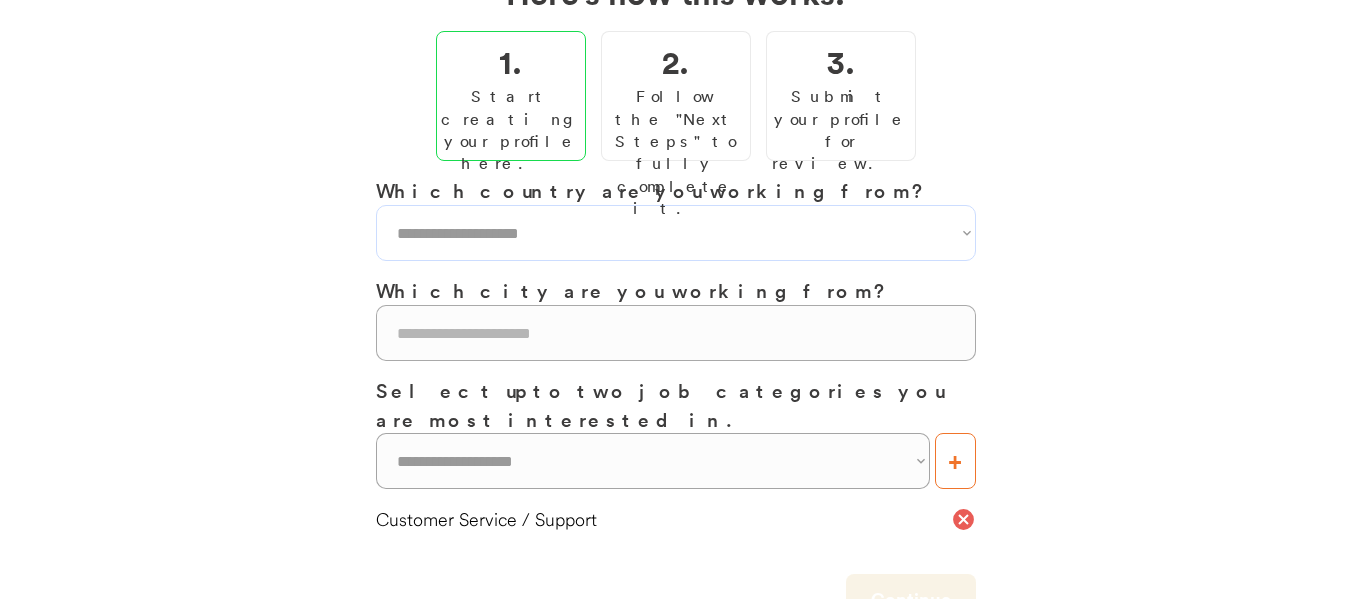 select on "**********" 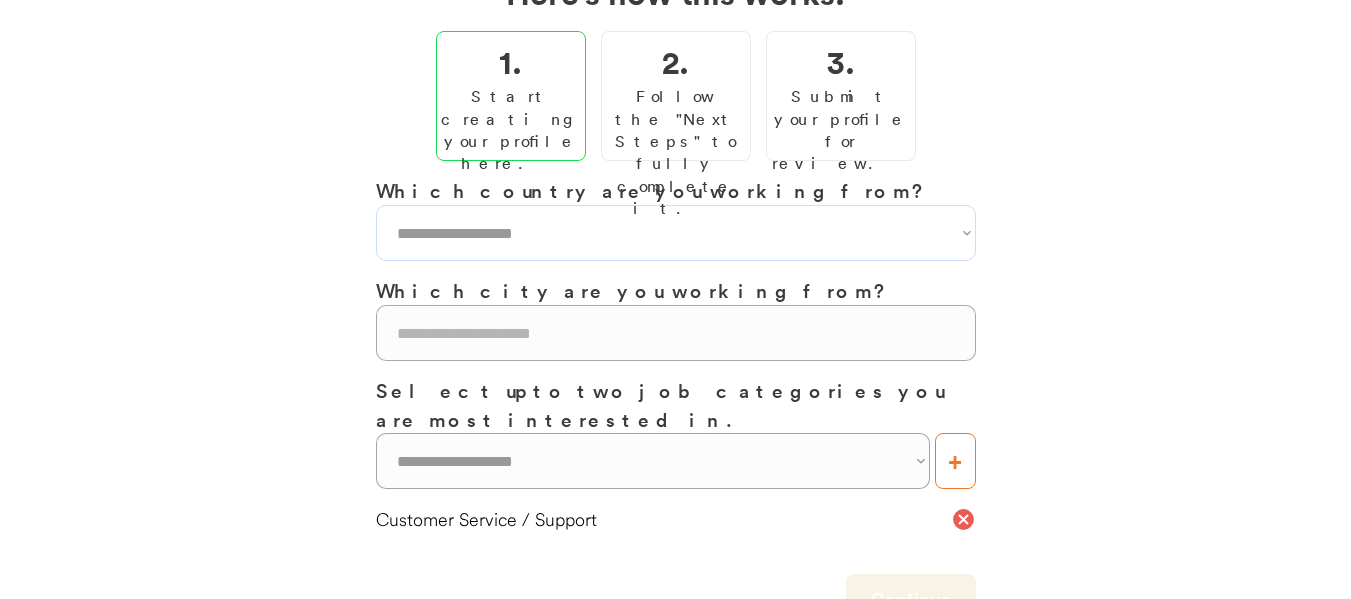 click on "**********" at bounding box center (676, 233) 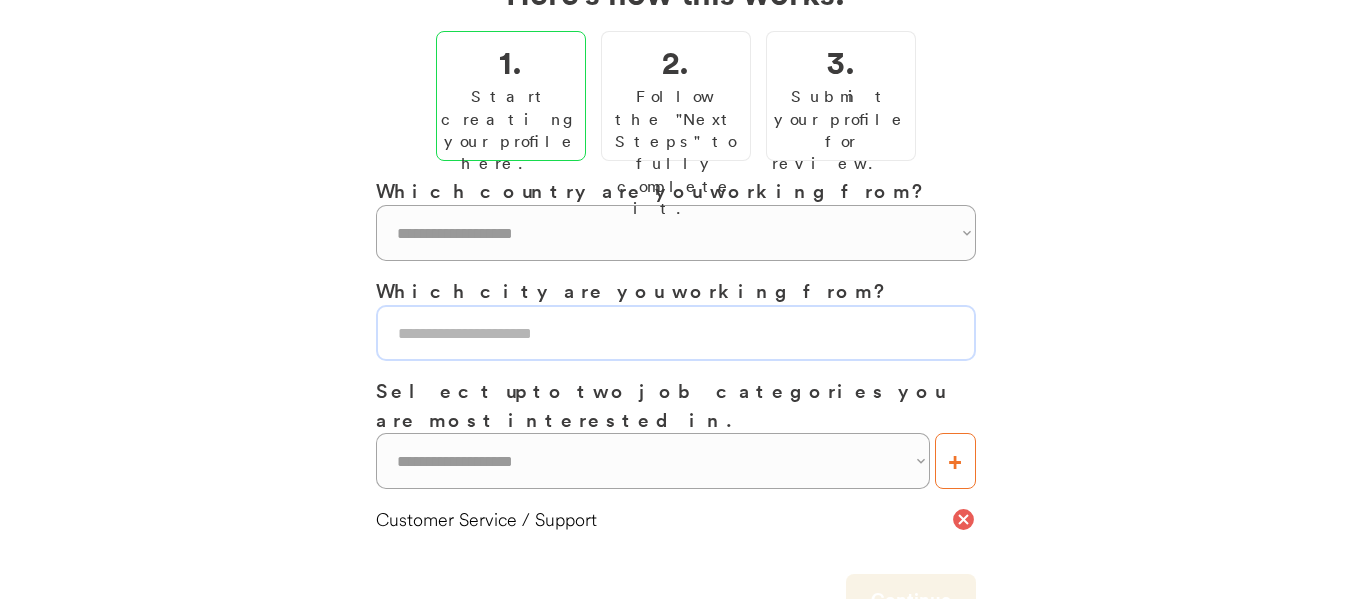 click at bounding box center [676, 333] 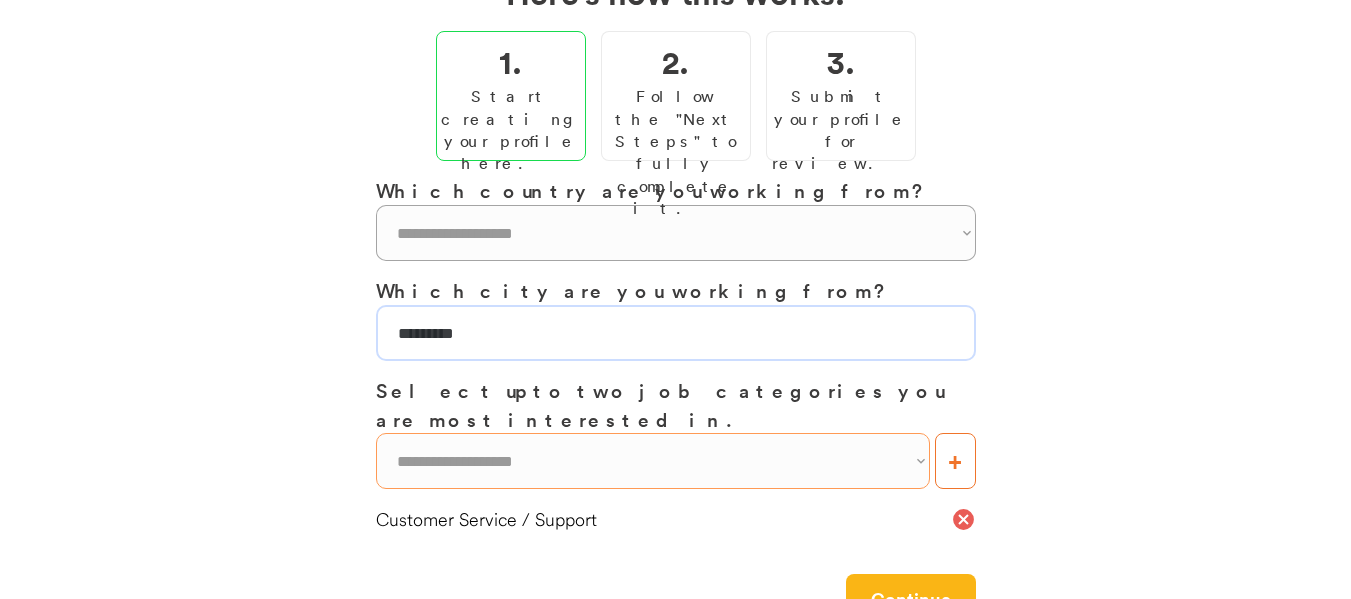 type on "*********" 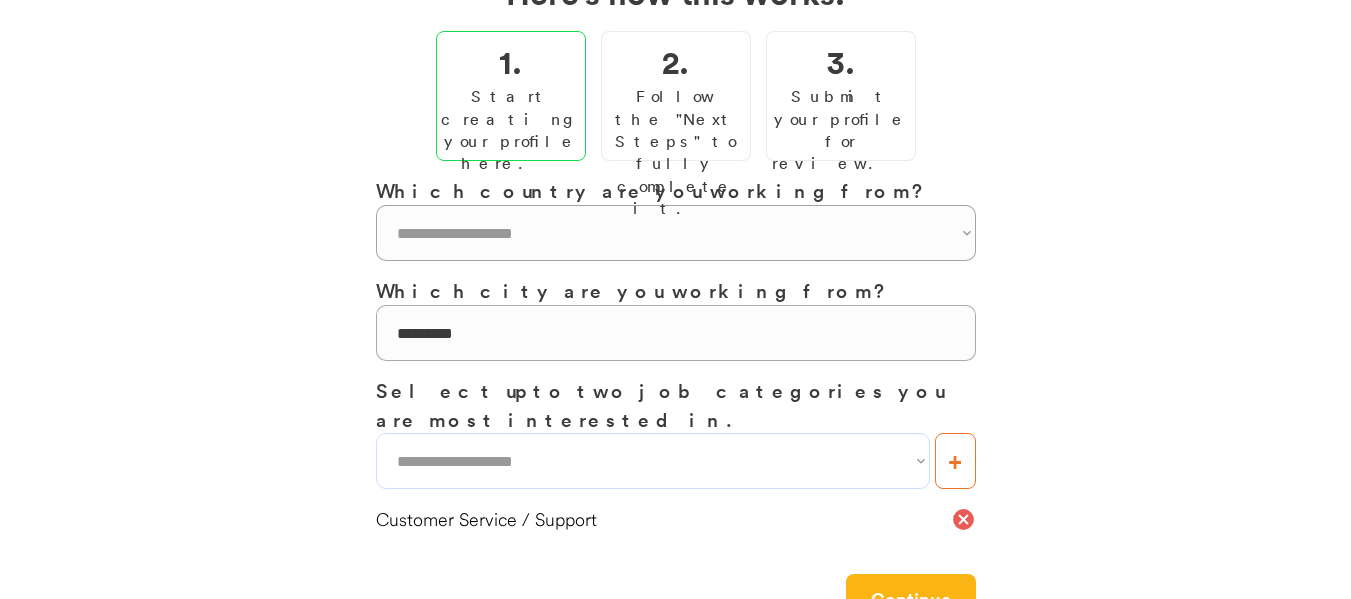 click on "**********" at bounding box center [653, 461] 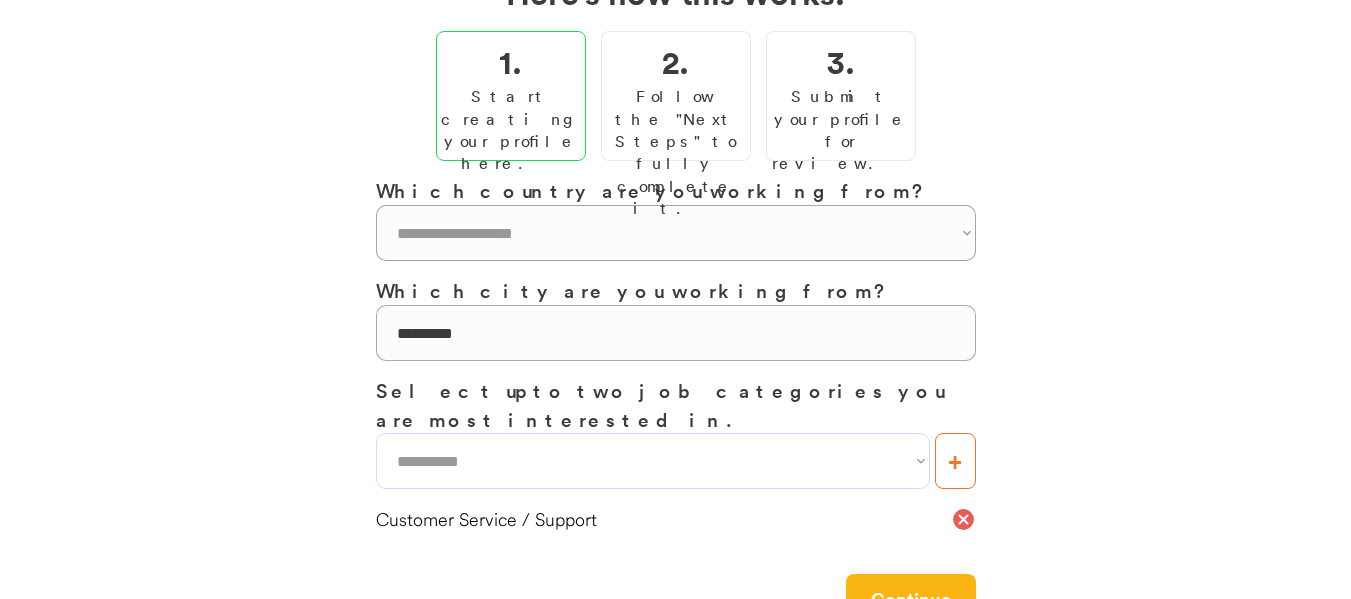 click on "**********" at bounding box center [653, 461] 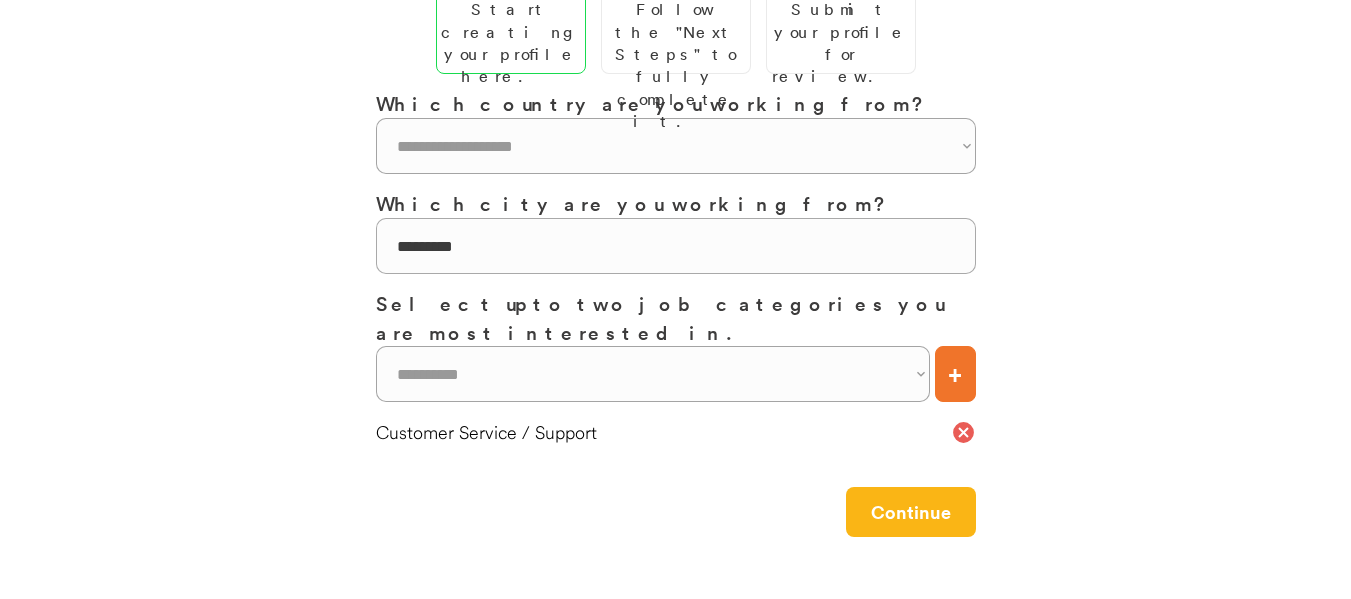 scroll, scrollTop: 425, scrollLeft: 0, axis: vertical 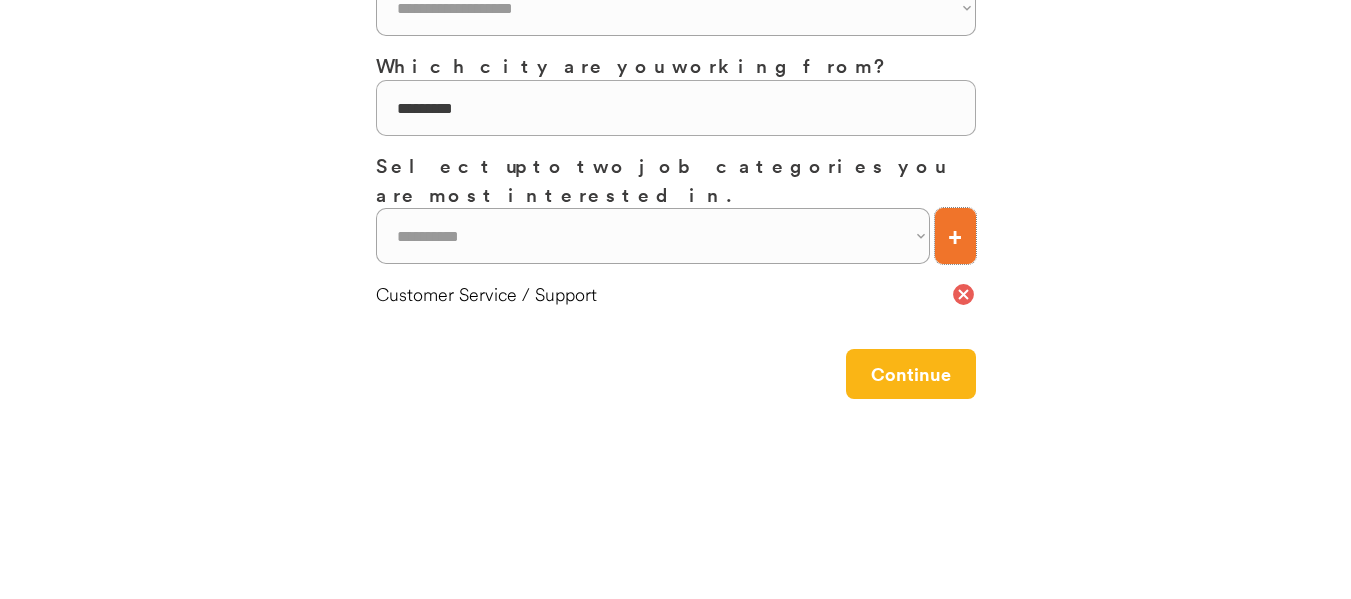click on "+" at bounding box center (955, 236) 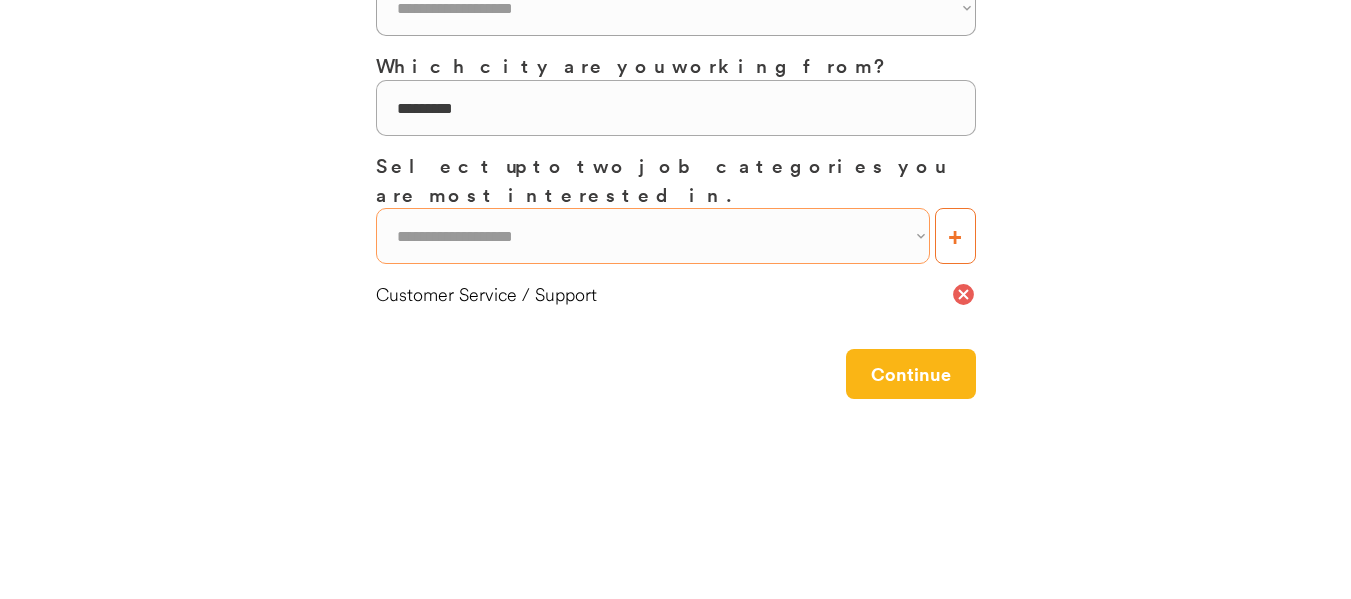 click on "**********" at bounding box center [653, 236] 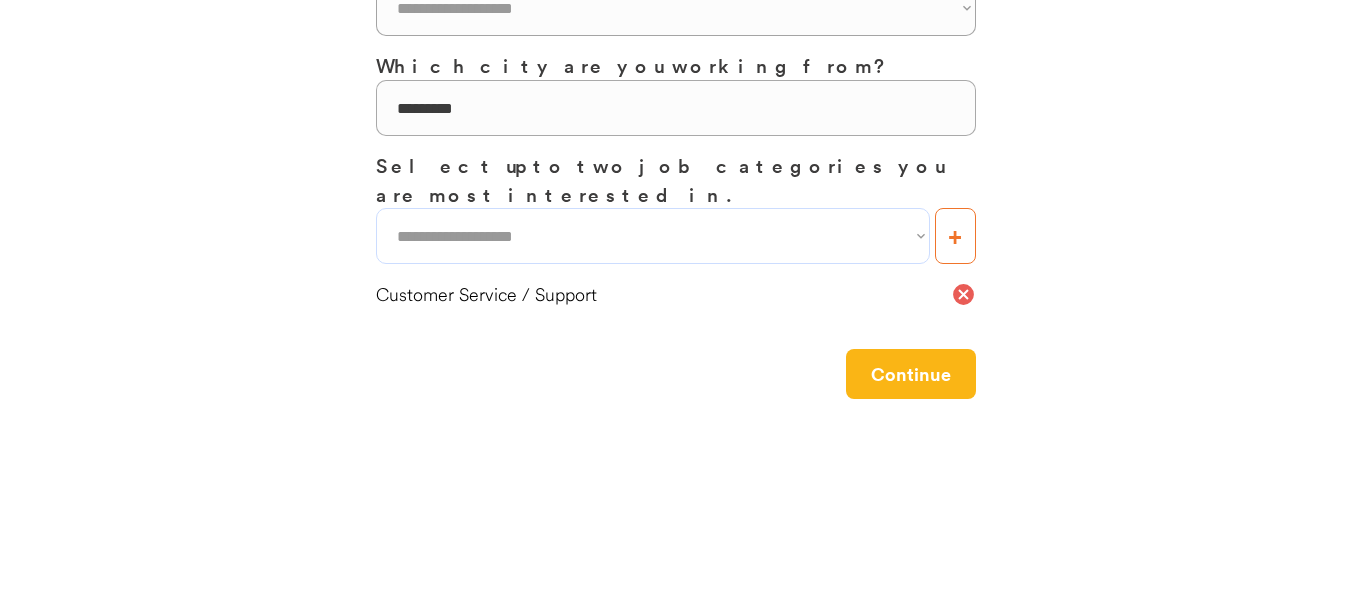 click on "**********" at bounding box center (653, 236) 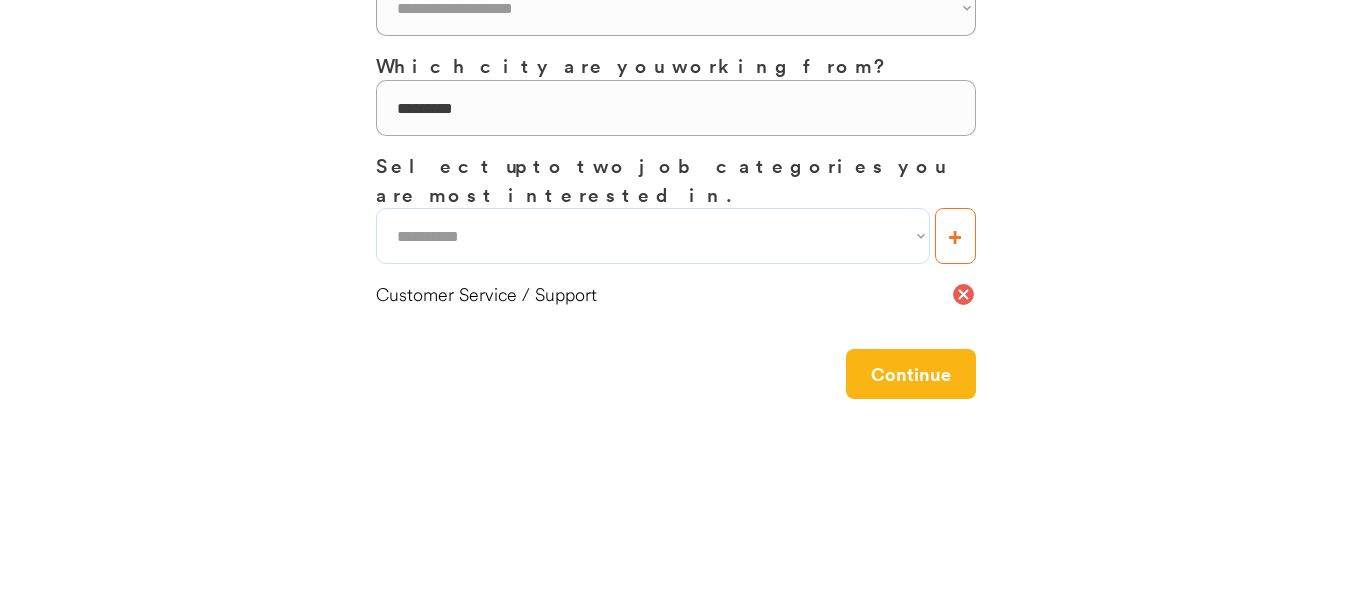 click on "**********" at bounding box center [653, 236] 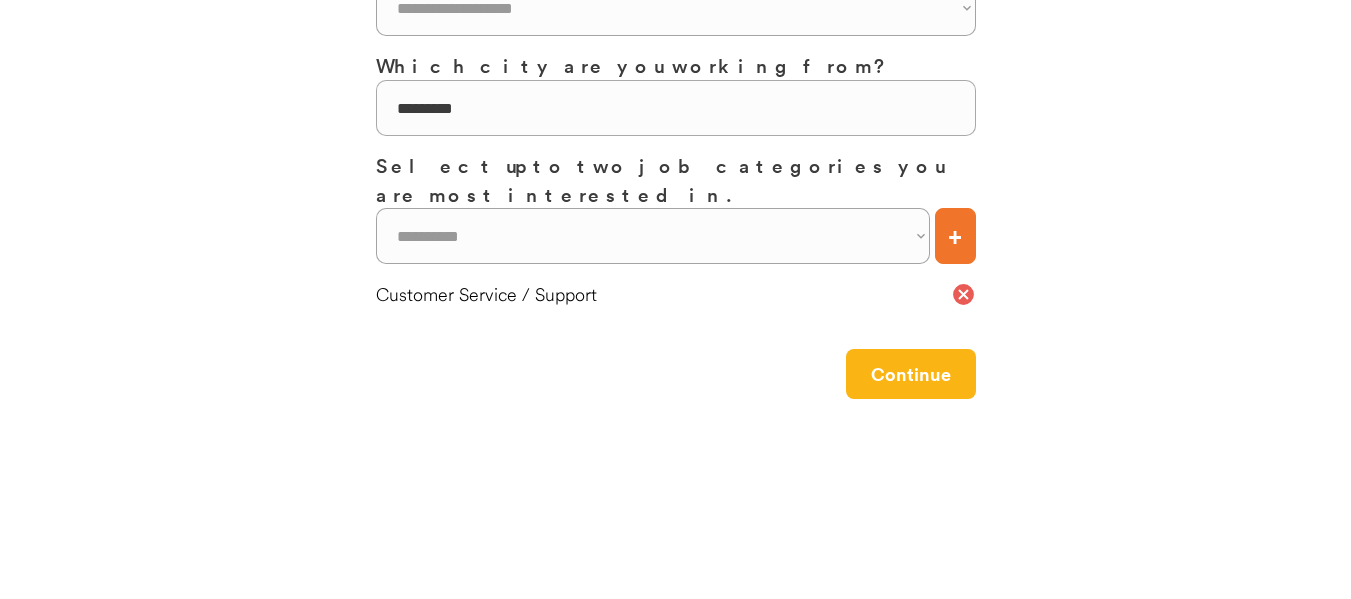 click on "+" at bounding box center (955, 236) 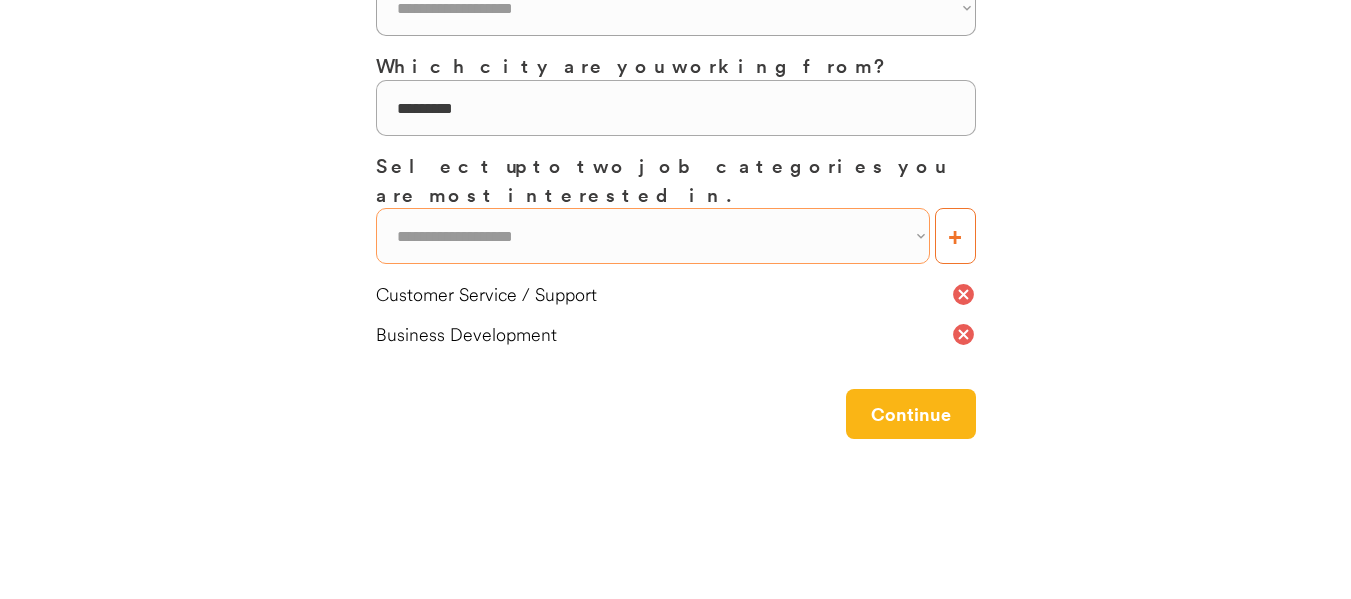click on "**********" at bounding box center (653, 236) 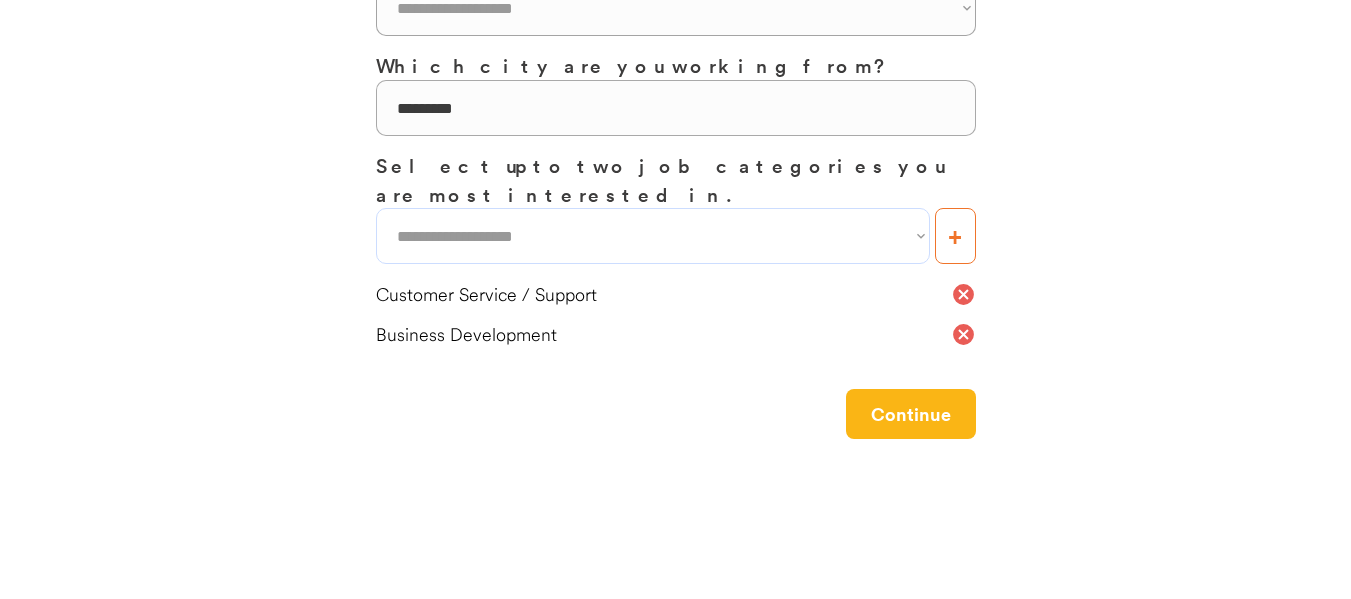 click on "**********" at bounding box center (675, 118) 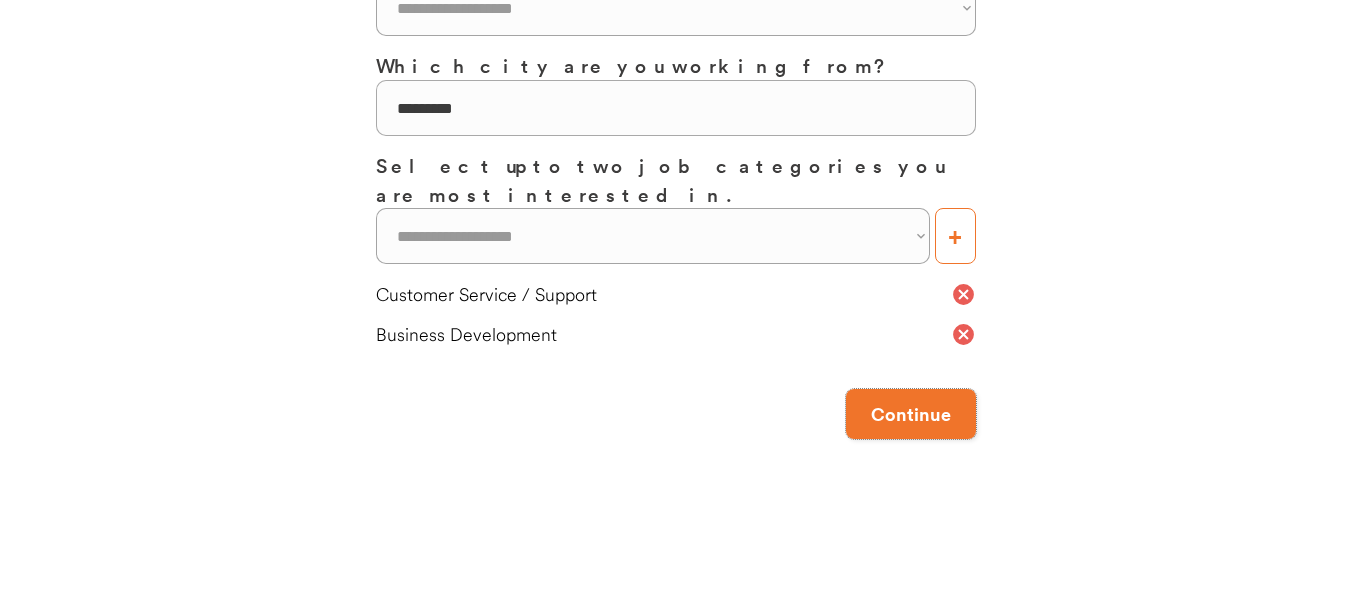 click on "Continue" at bounding box center [911, 414] 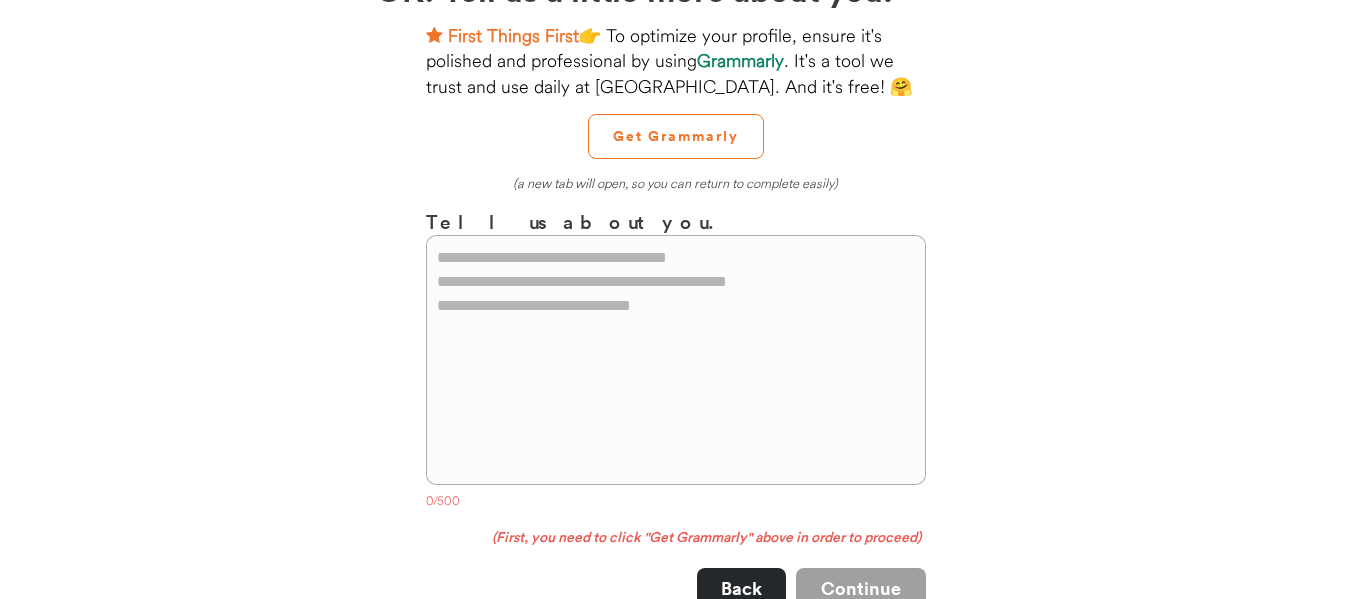 scroll, scrollTop: 200, scrollLeft: 0, axis: vertical 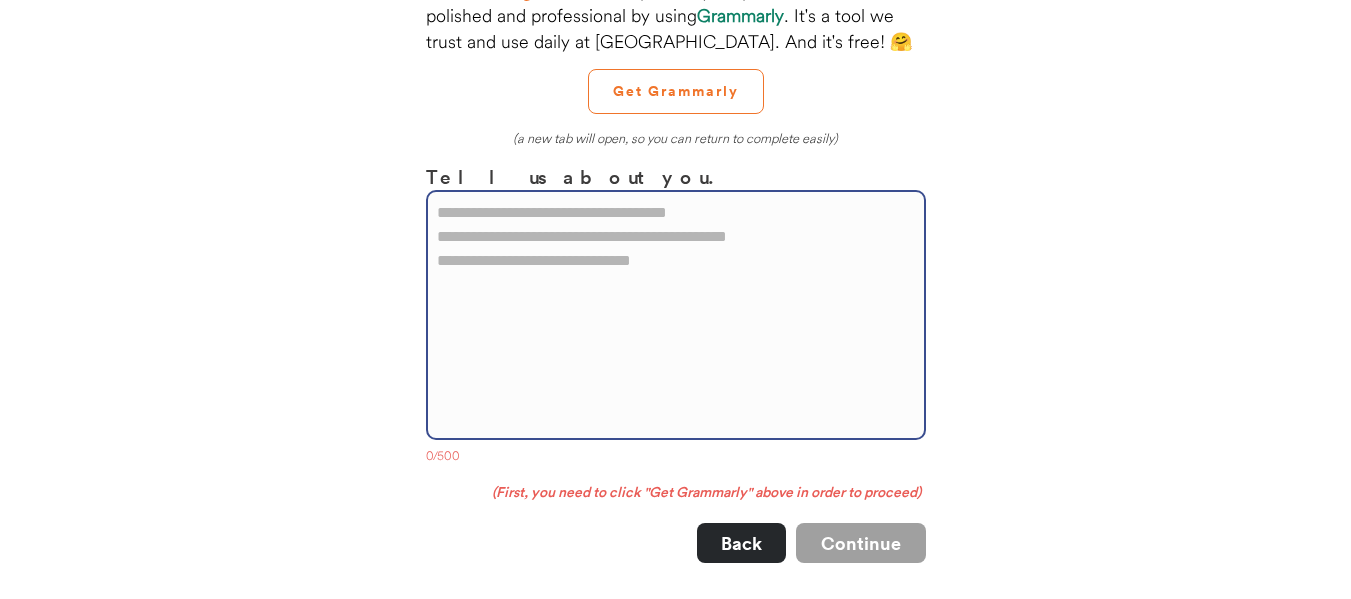 click at bounding box center (676, 315) 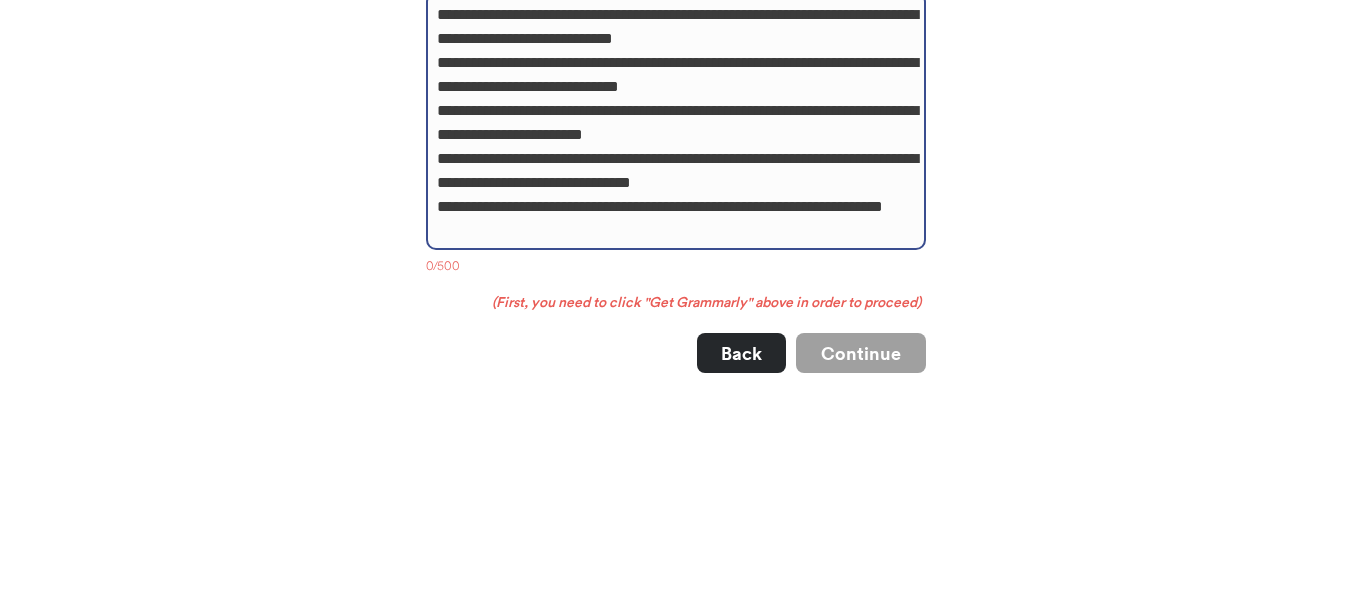 scroll, scrollTop: 400, scrollLeft: 0, axis: vertical 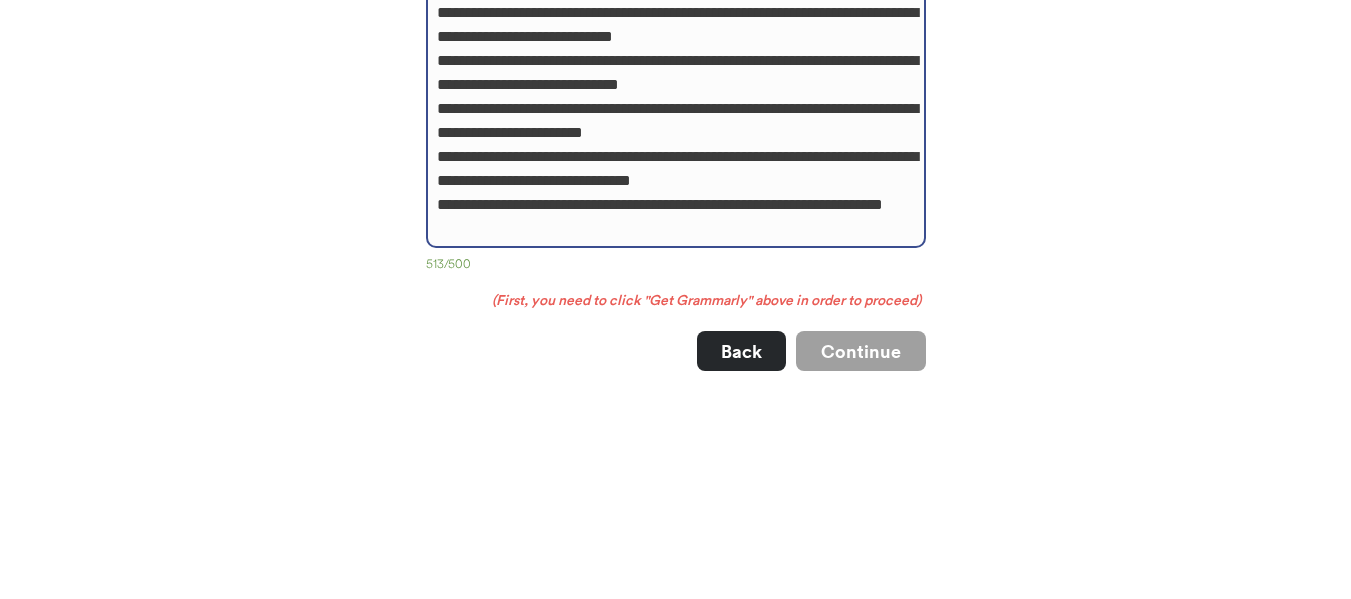 drag, startPoint x: 539, startPoint y: 231, endPoint x: 793, endPoint y: 201, distance: 255.76552 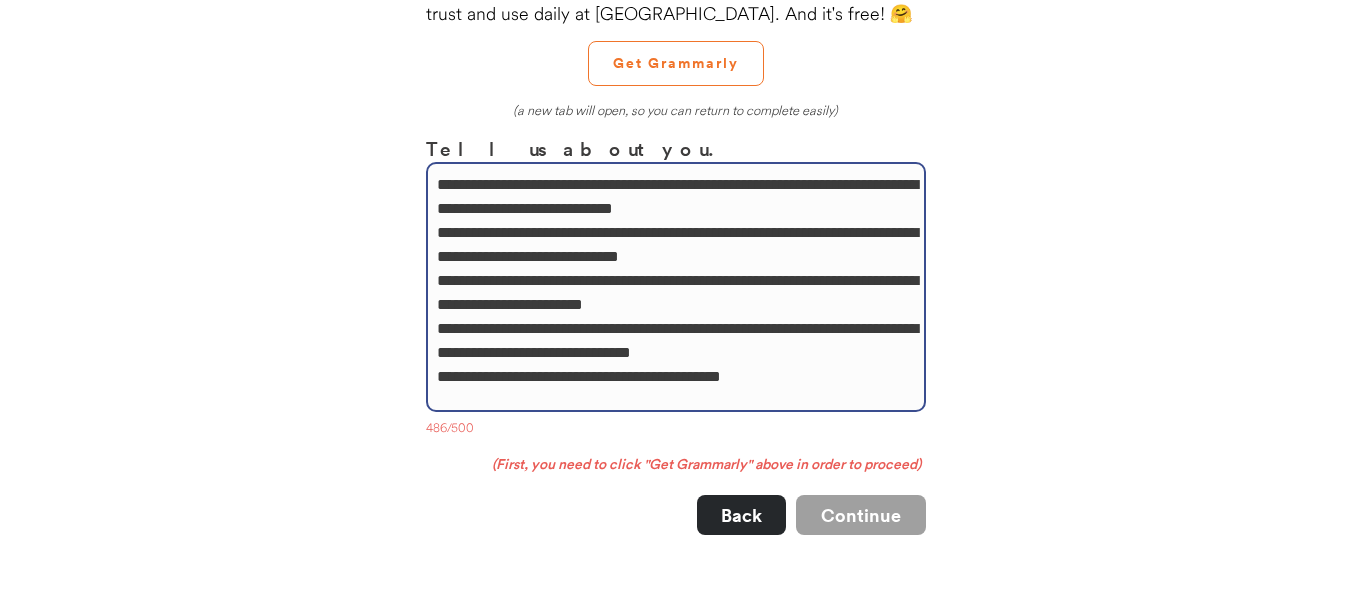 scroll, scrollTop: 325, scrollLeft: 0, axis: vertical 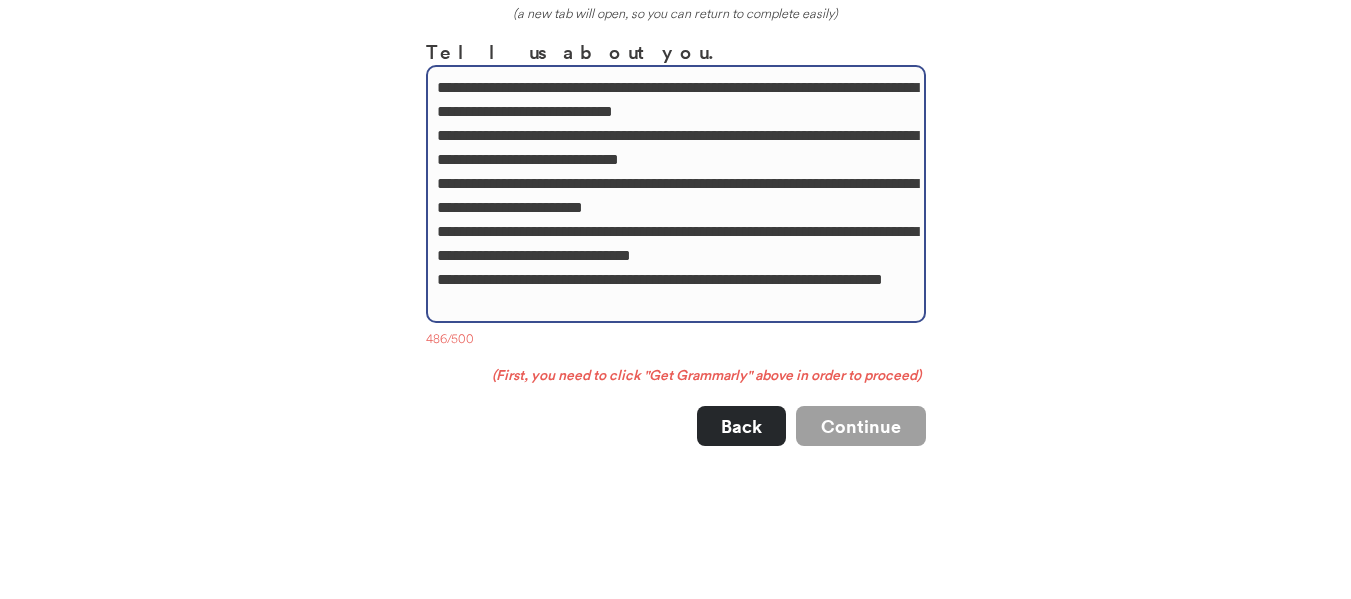 click on "**********" at bounding box center (676, 194) 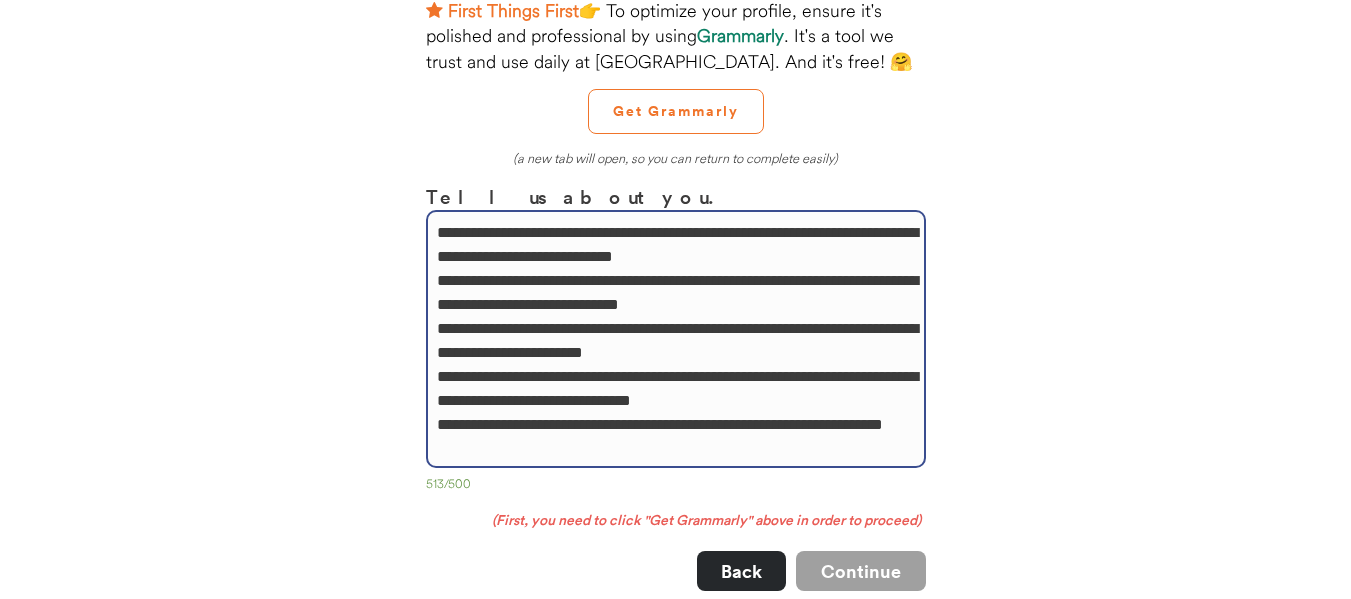 scroll, scrollTop: 225, scrollLeft: 0, axis: vertical 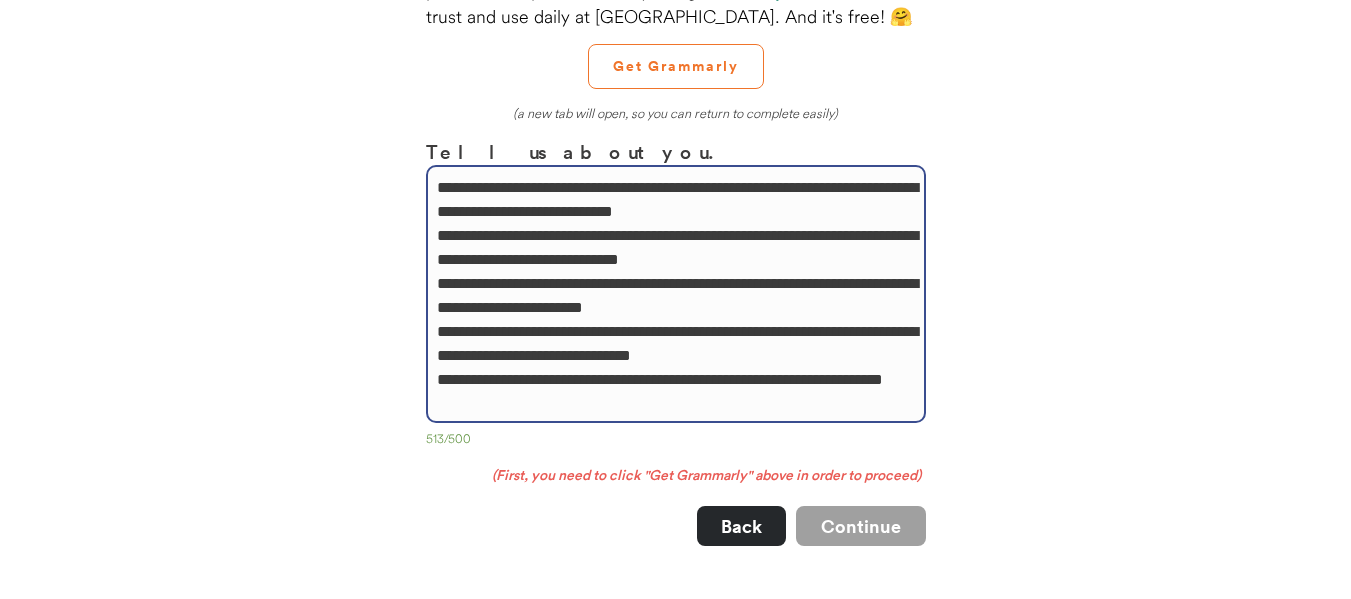 drag, startPoint x: 548, startPoint y: 409, endPoint x: 794, endPoint y: 386, distance: 247.07286 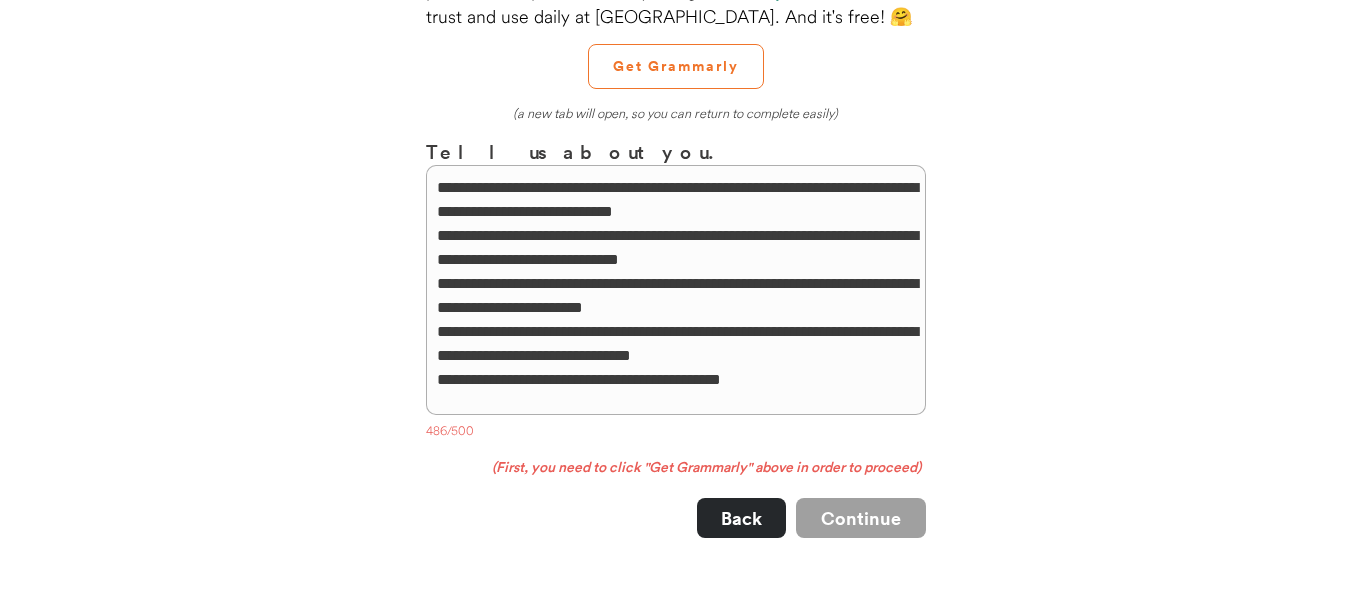 click on "**********" at bounding box center (675, 318) 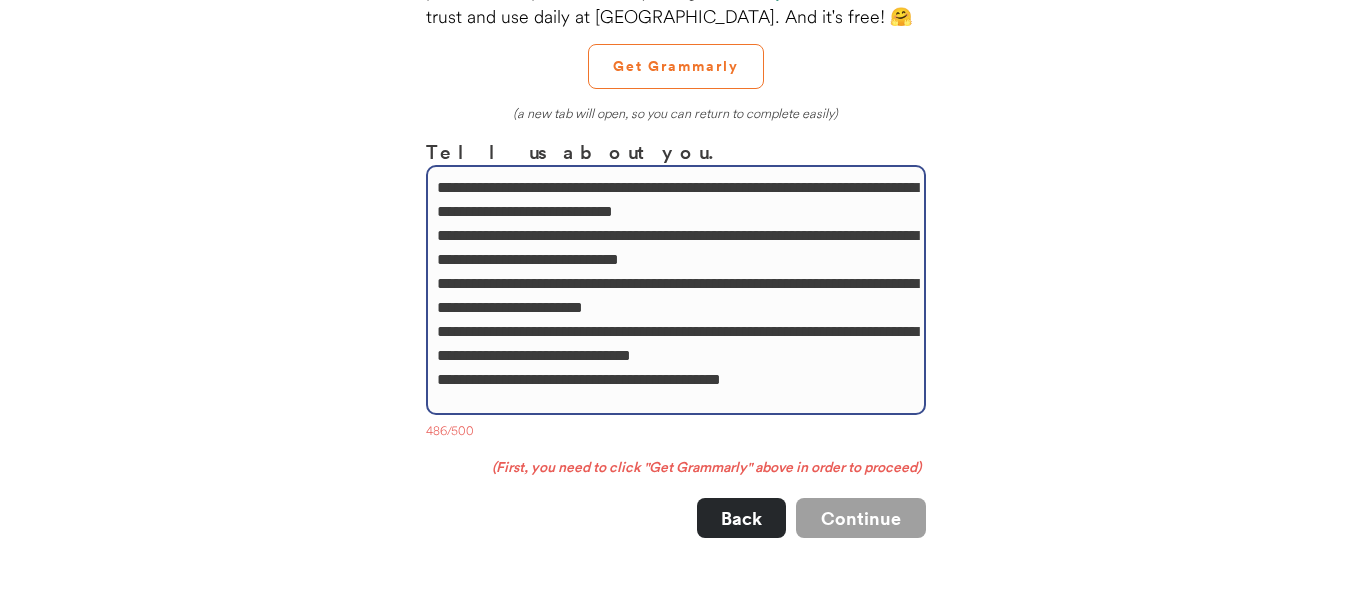 click on "**********" at bounding box center (676, 290) 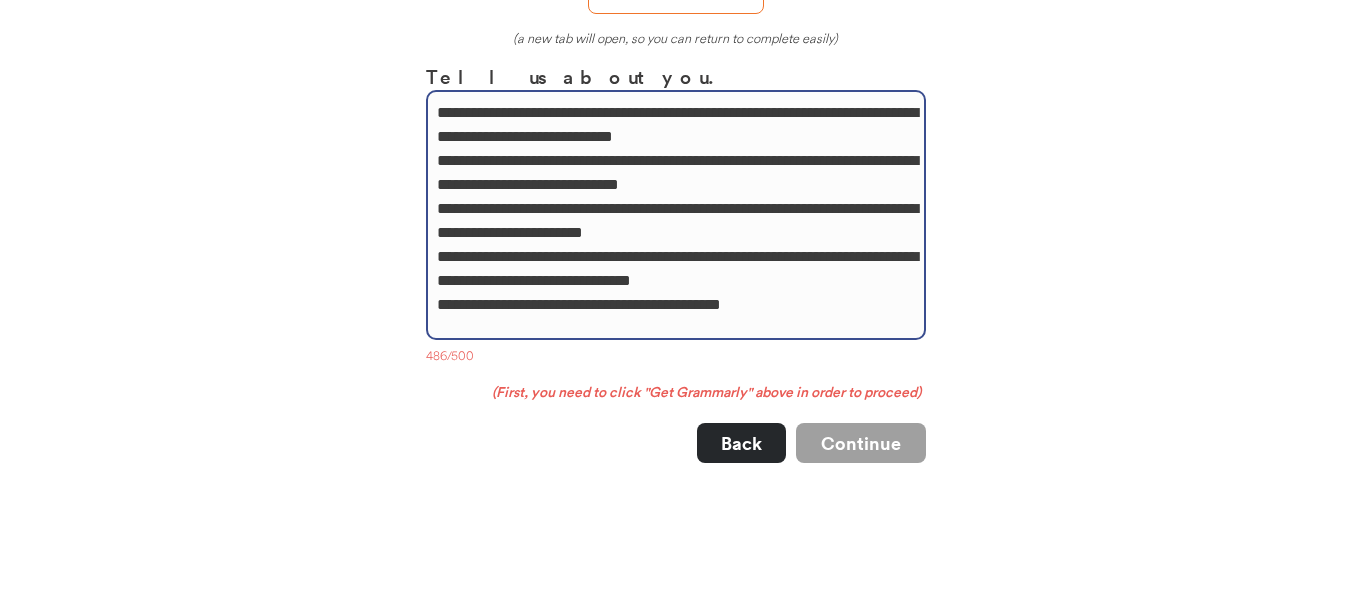 scroll, scrollTop: 200, scrollLeft: 0, axis: vertical 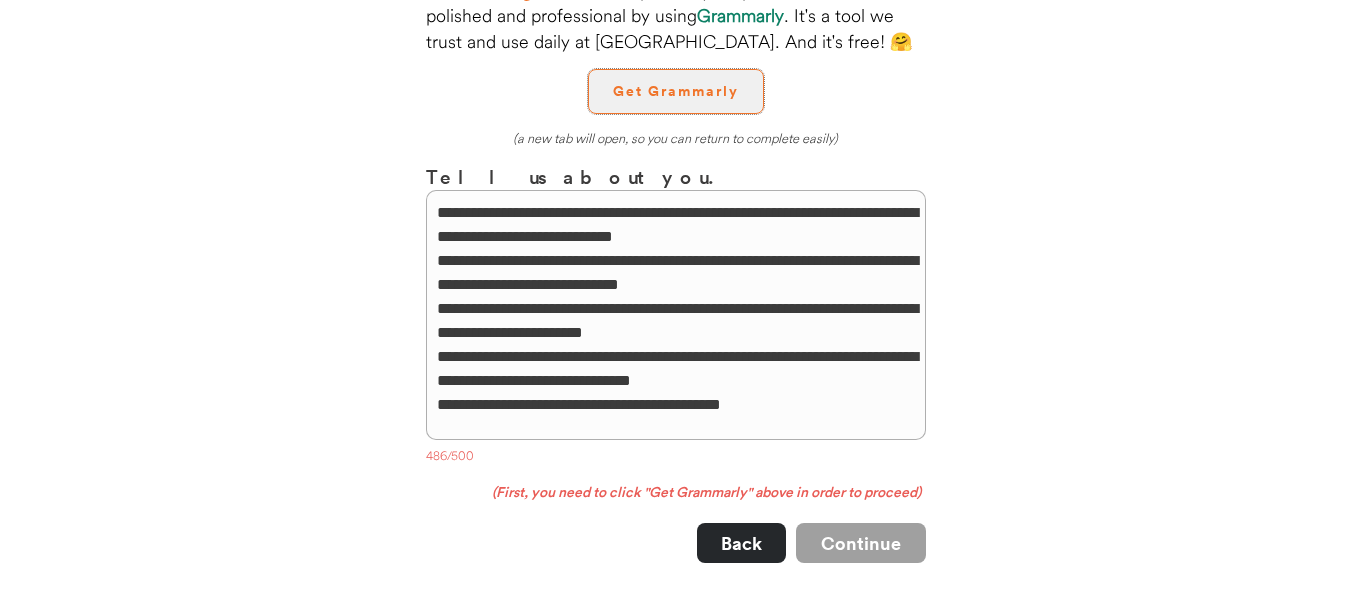click on "Get Grammarly" at bounding box center [676, 91] 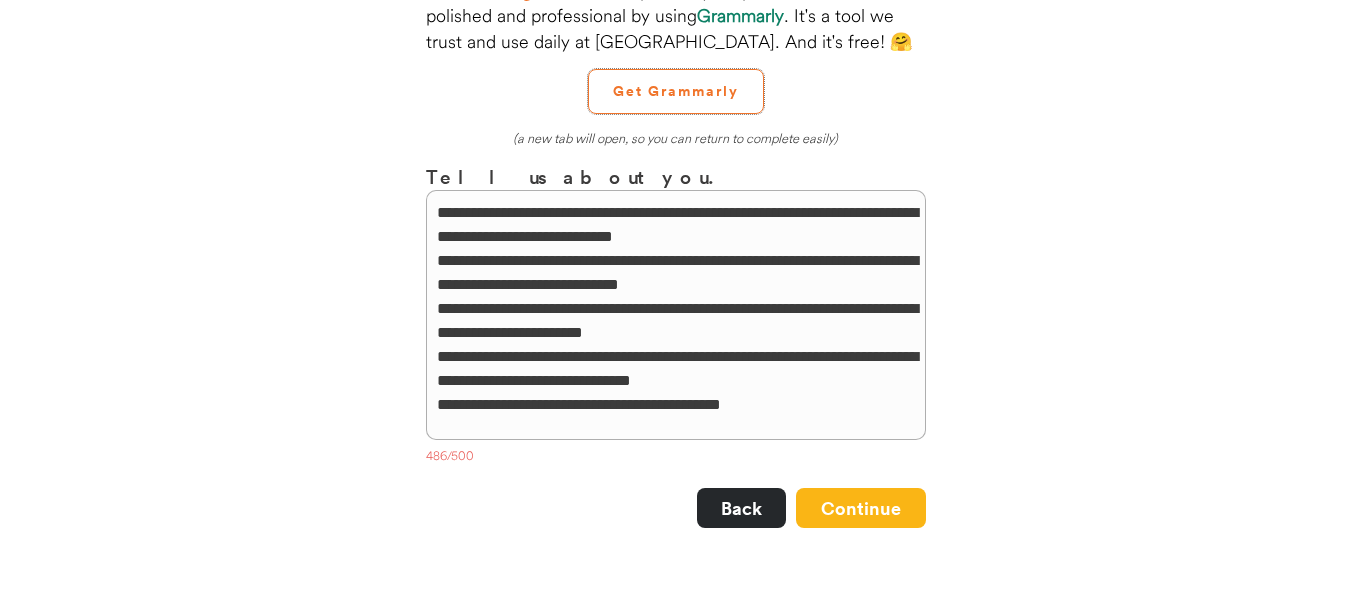 click on "**********" at bounding box center [676, 315] 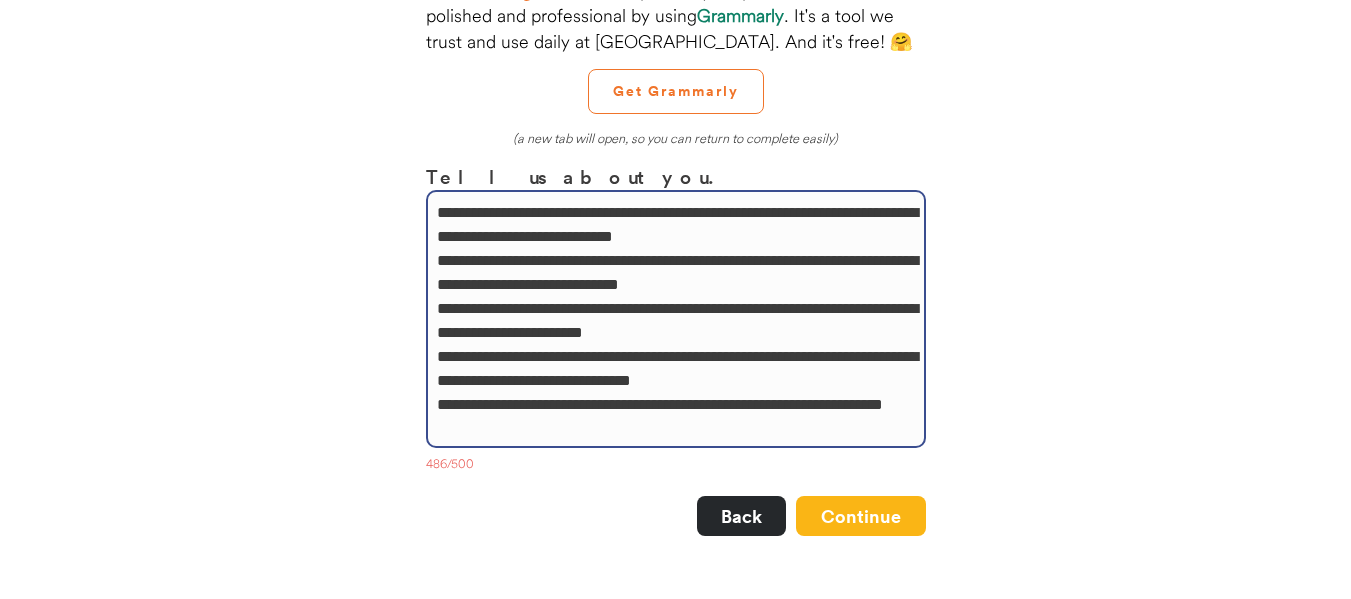 click on "**********" at bounding box center (676, 319) 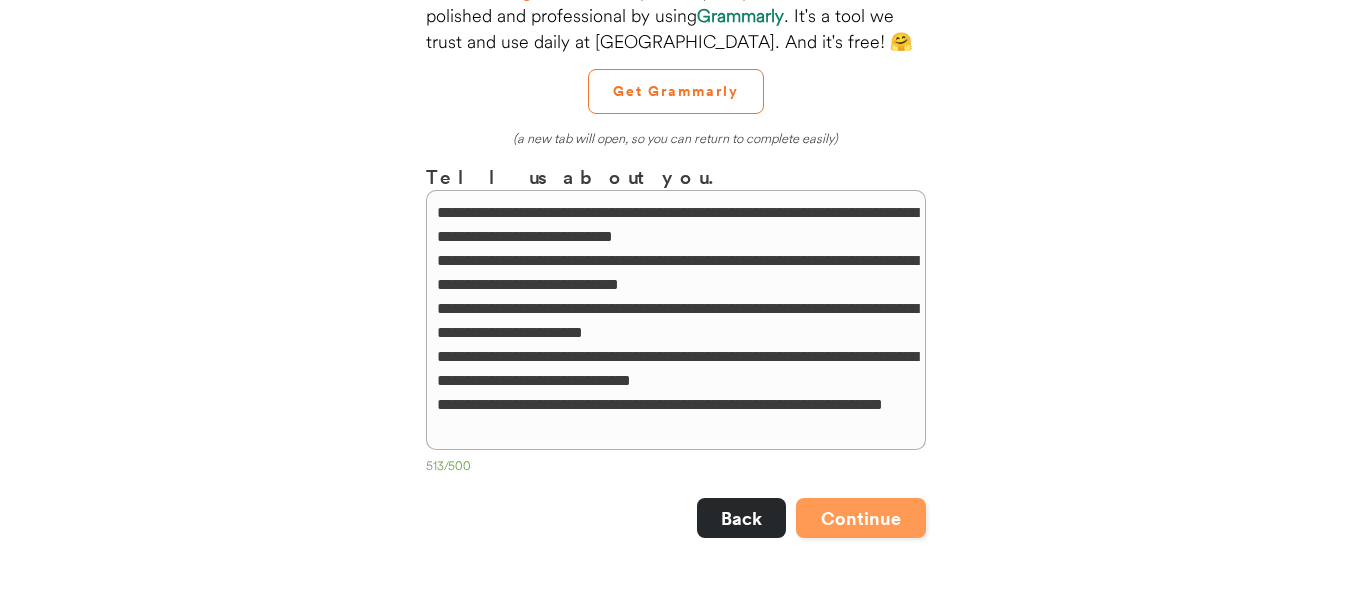 click on "Continue" at bounding box center (861, 518) 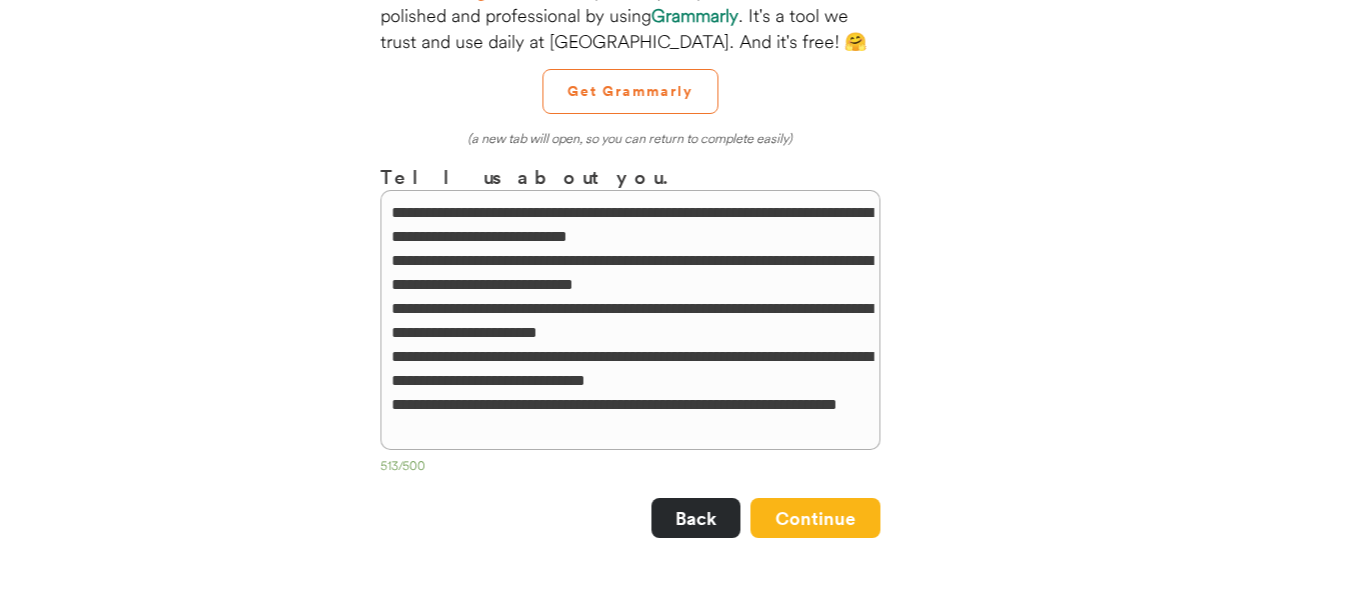 scroll, scrollTop: 0, scrollLeft: 0, axis: both 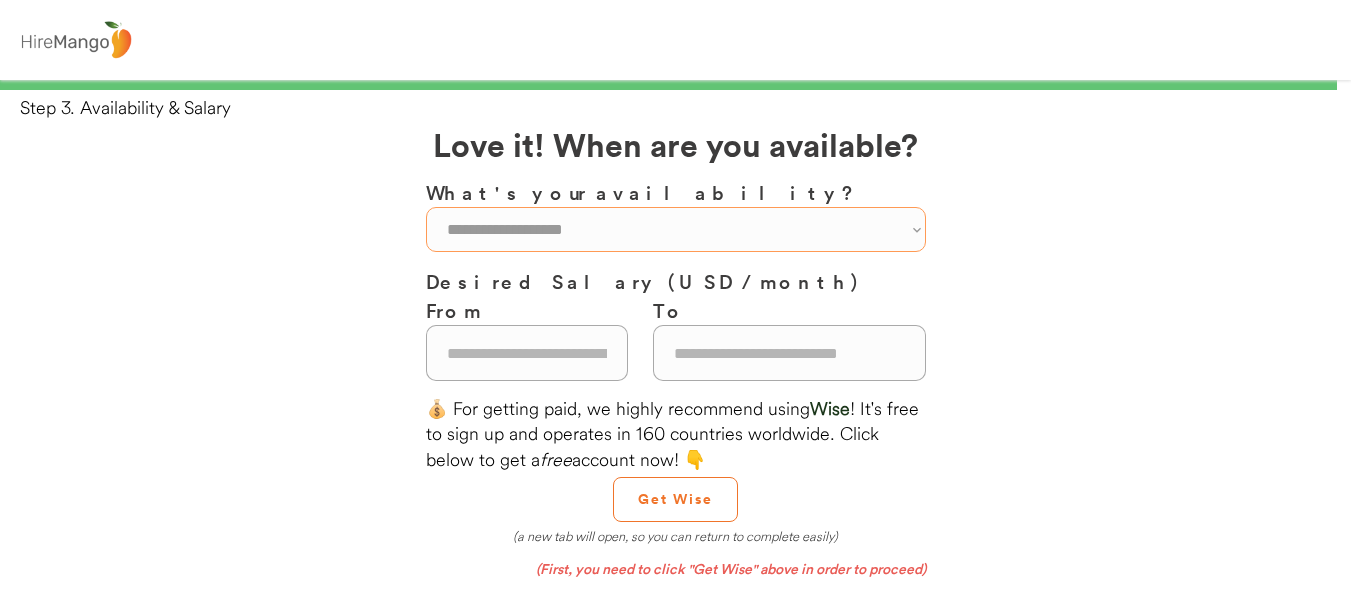 click on "**********" at bounding box center (676, 229) 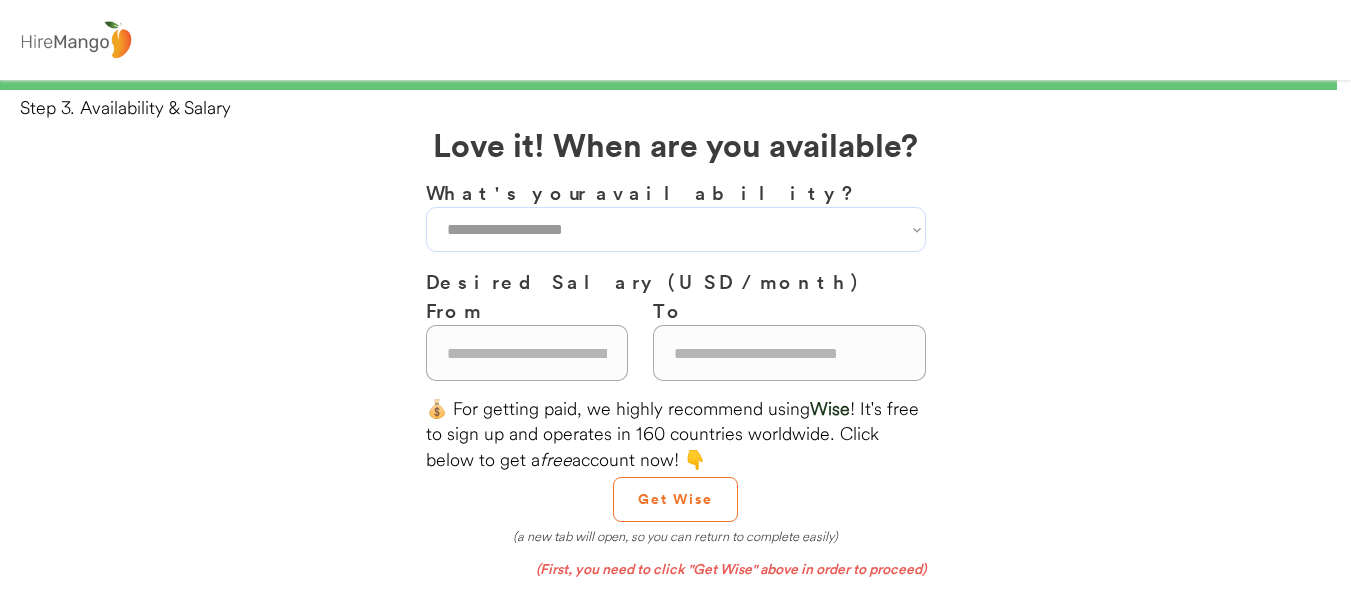 select on "**********" 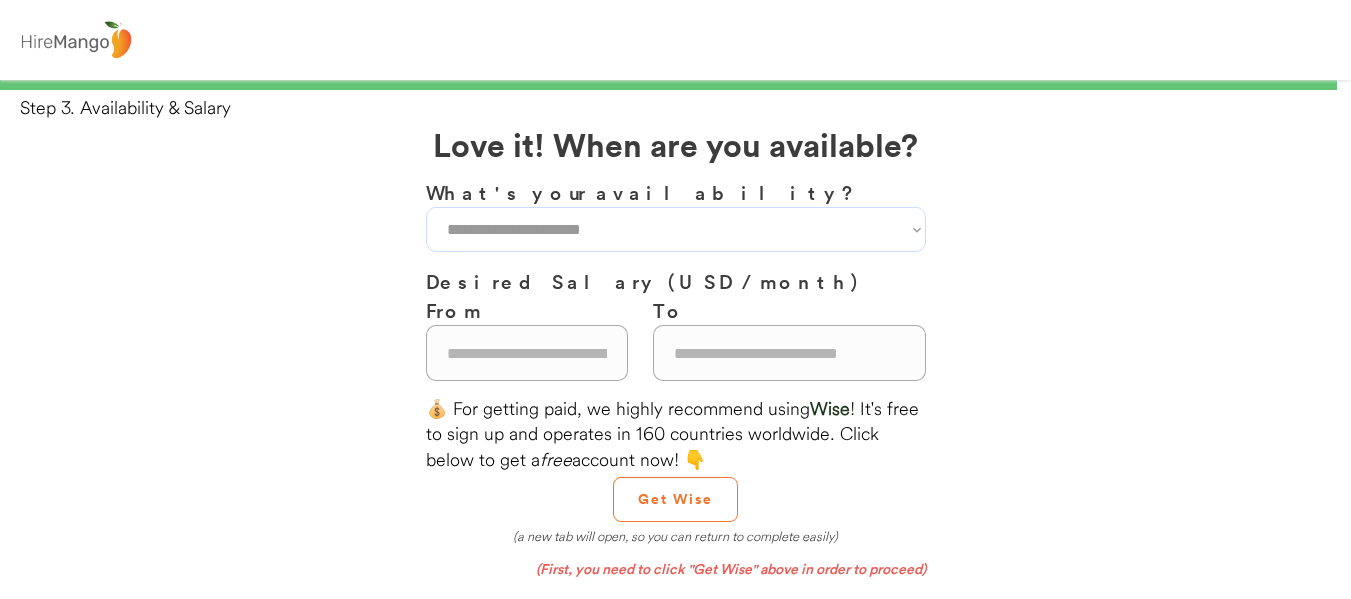 click on "**********" at bounding box center [676, 229] 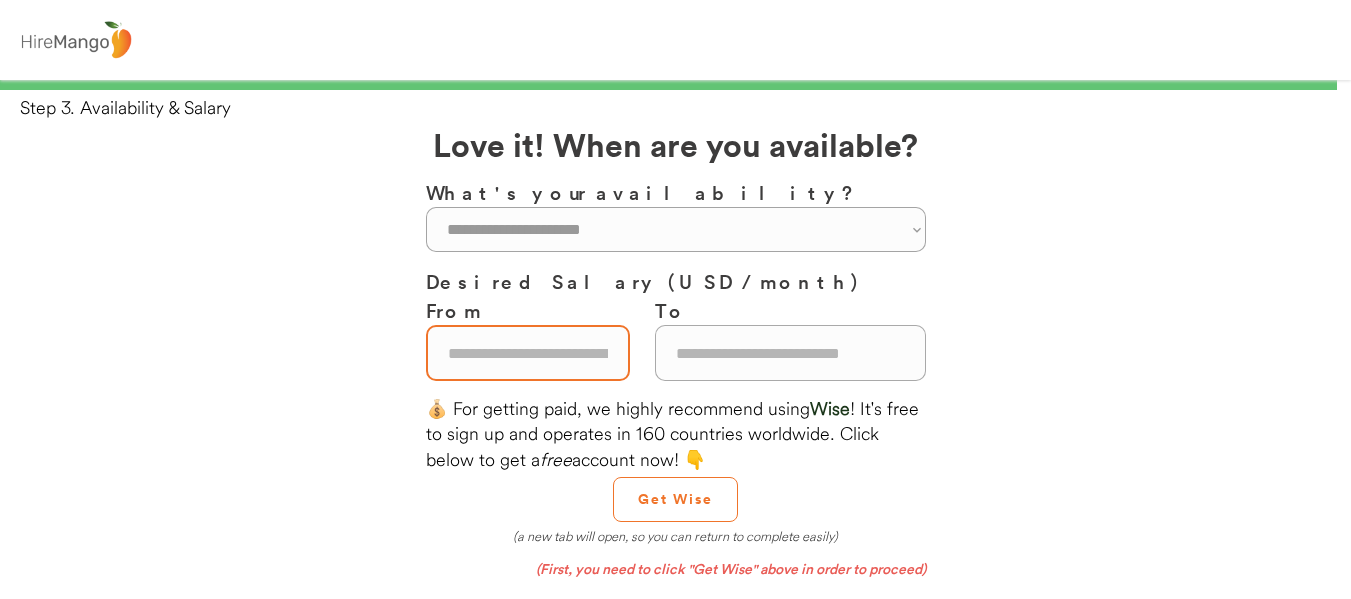 click at bounding box center [528, 353] 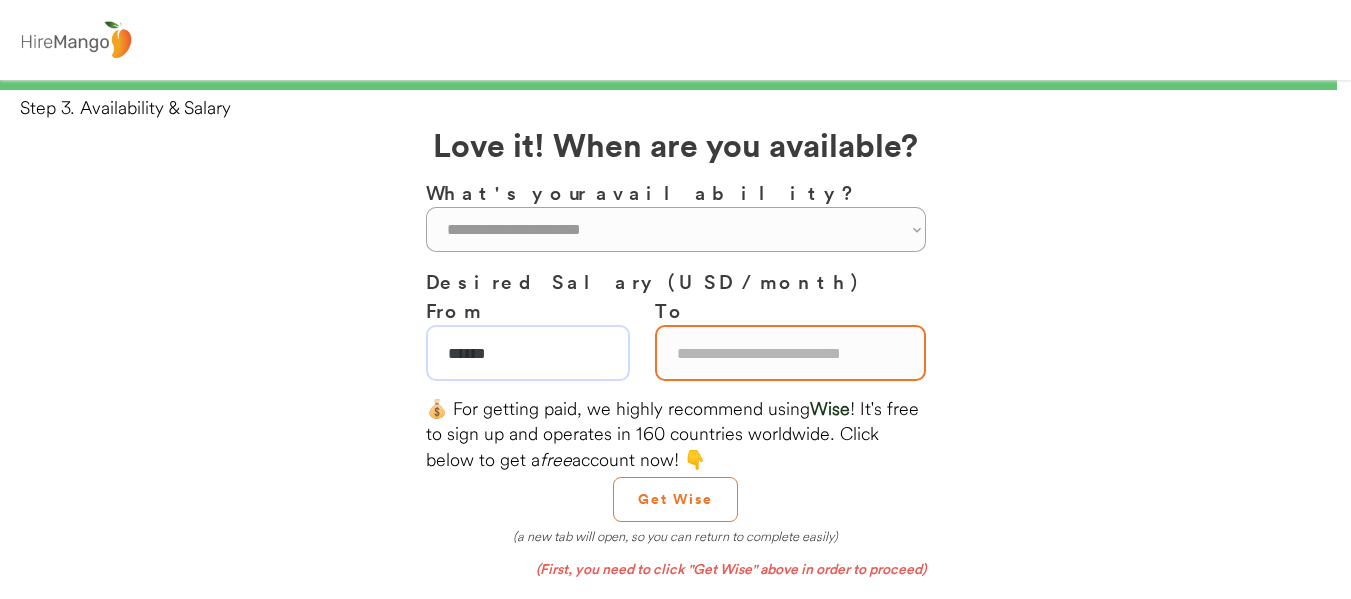 type on "******" 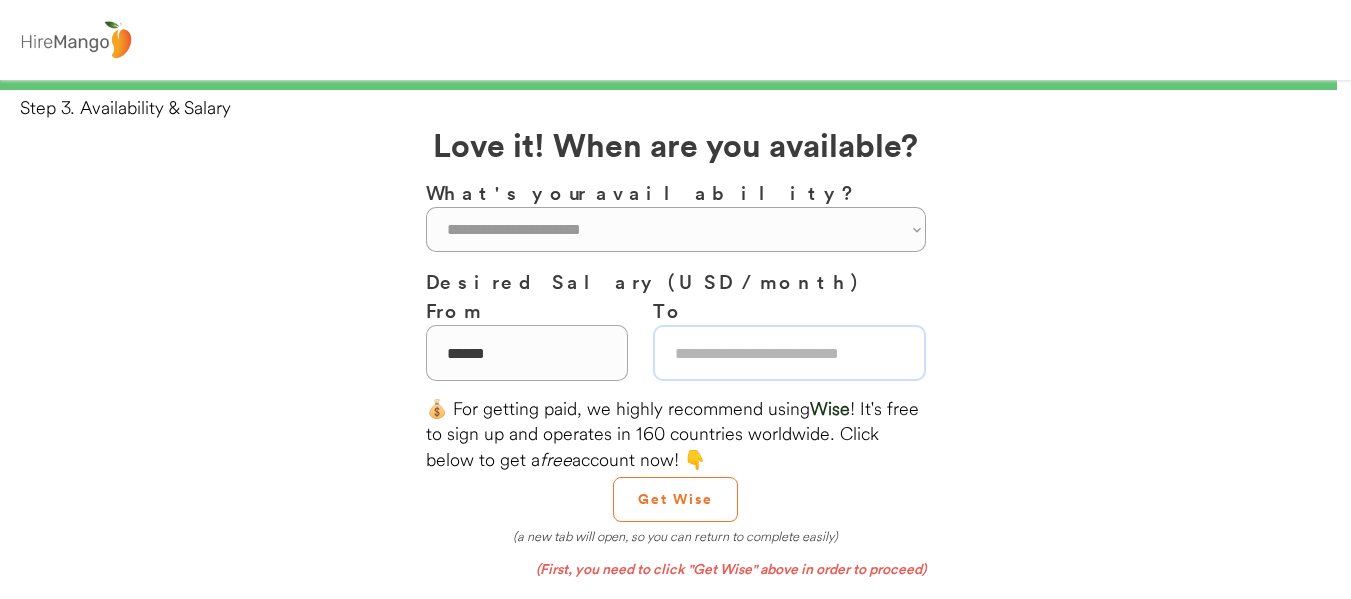 click at bounding box center [789, 353] 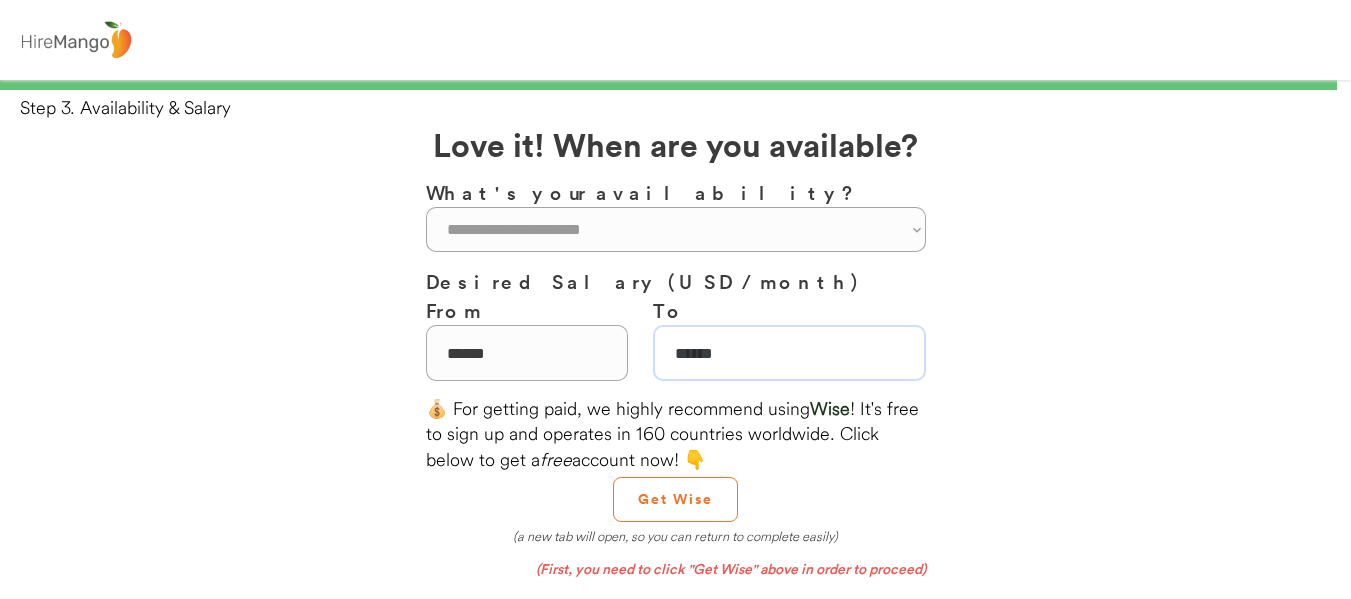 click on "**********" at bounding box center (675, 543) 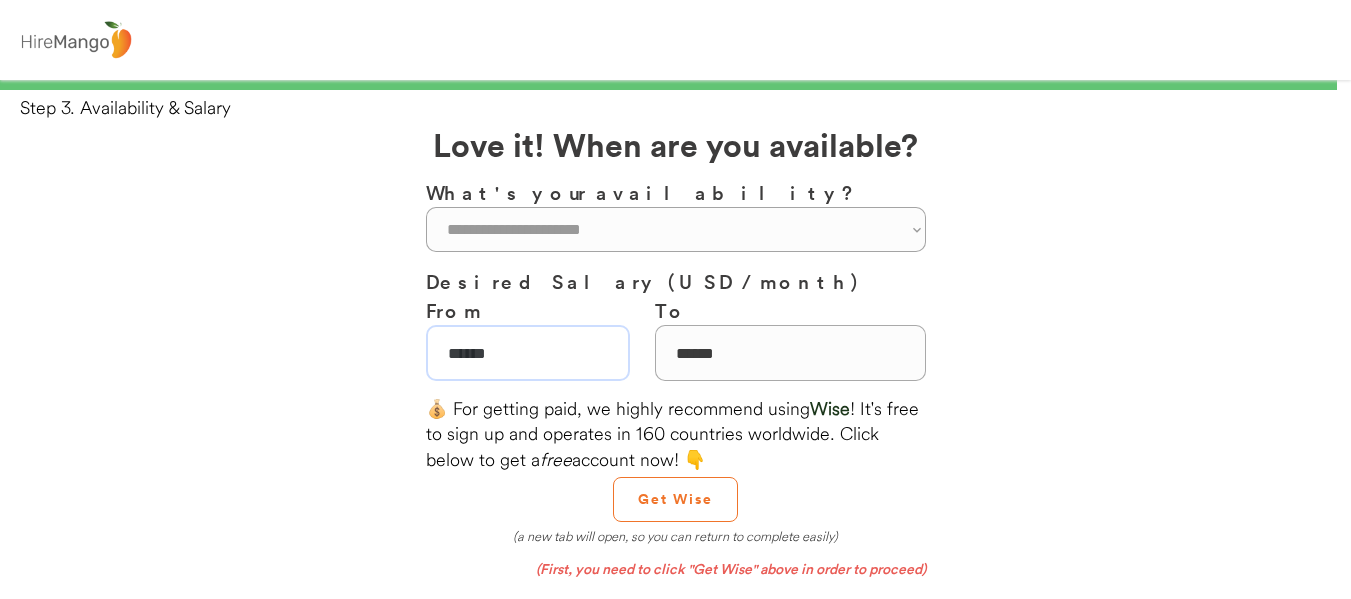 drag, startPoint x: 474, startPoint y: 353, endPoint x: 456, endPoint y: 355, distance: 18.110771 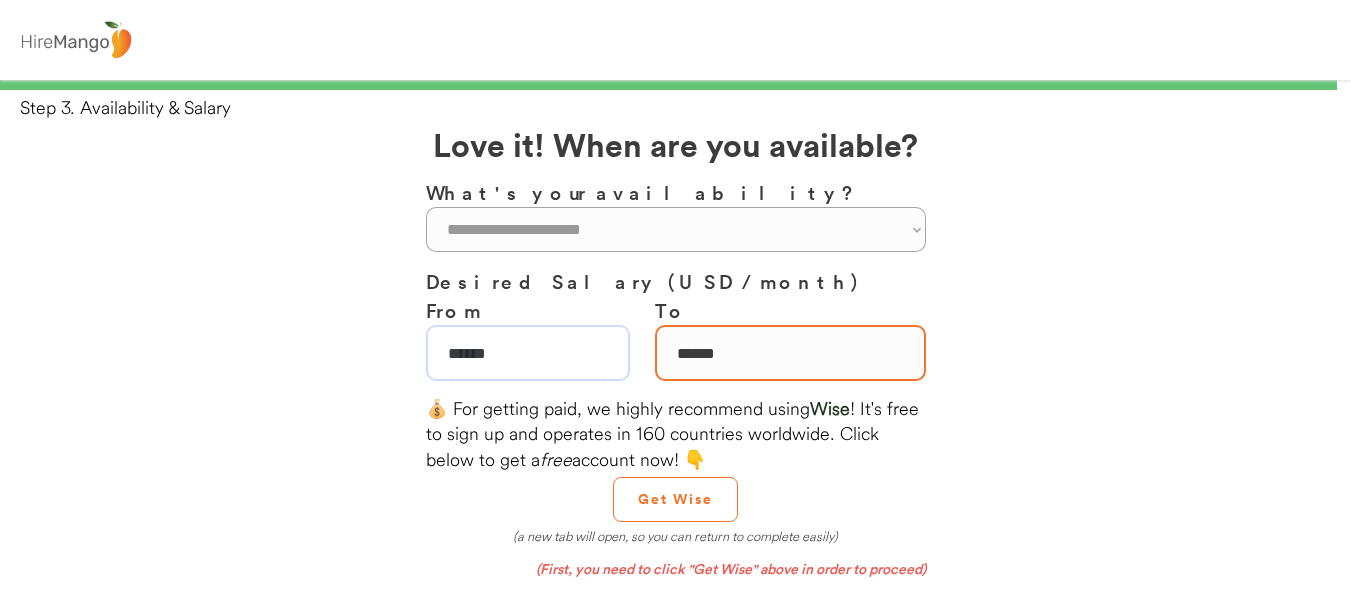 type on "******" 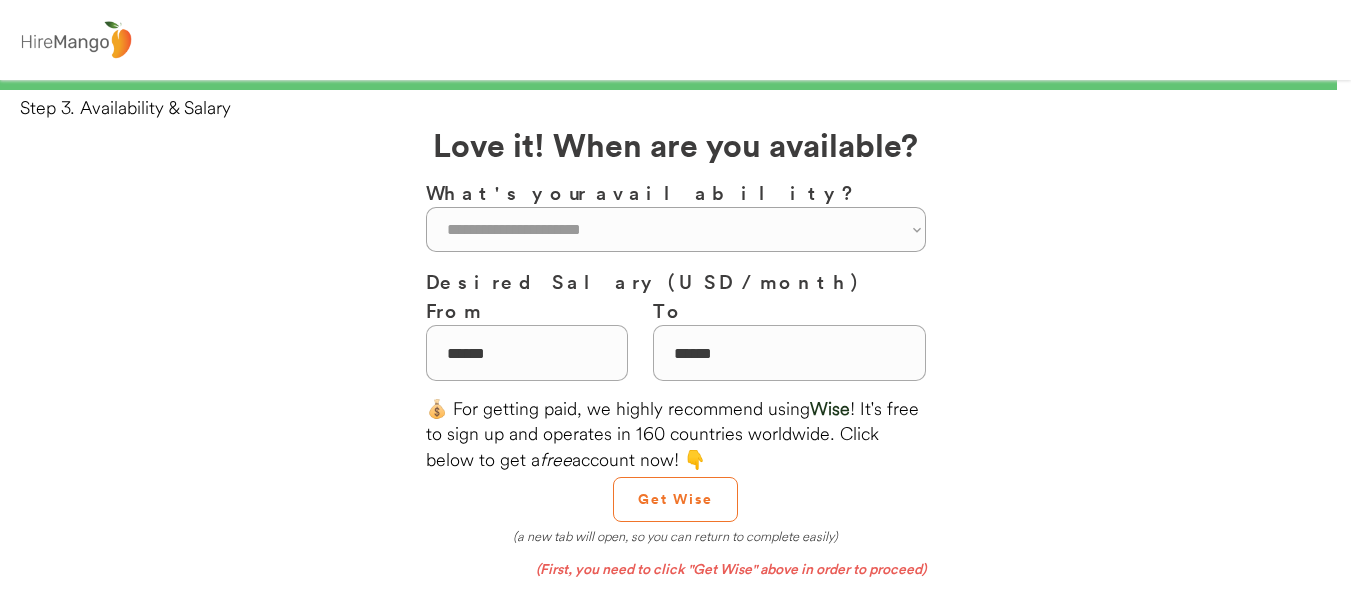 click on "**********" at bounding box center [675, 543] 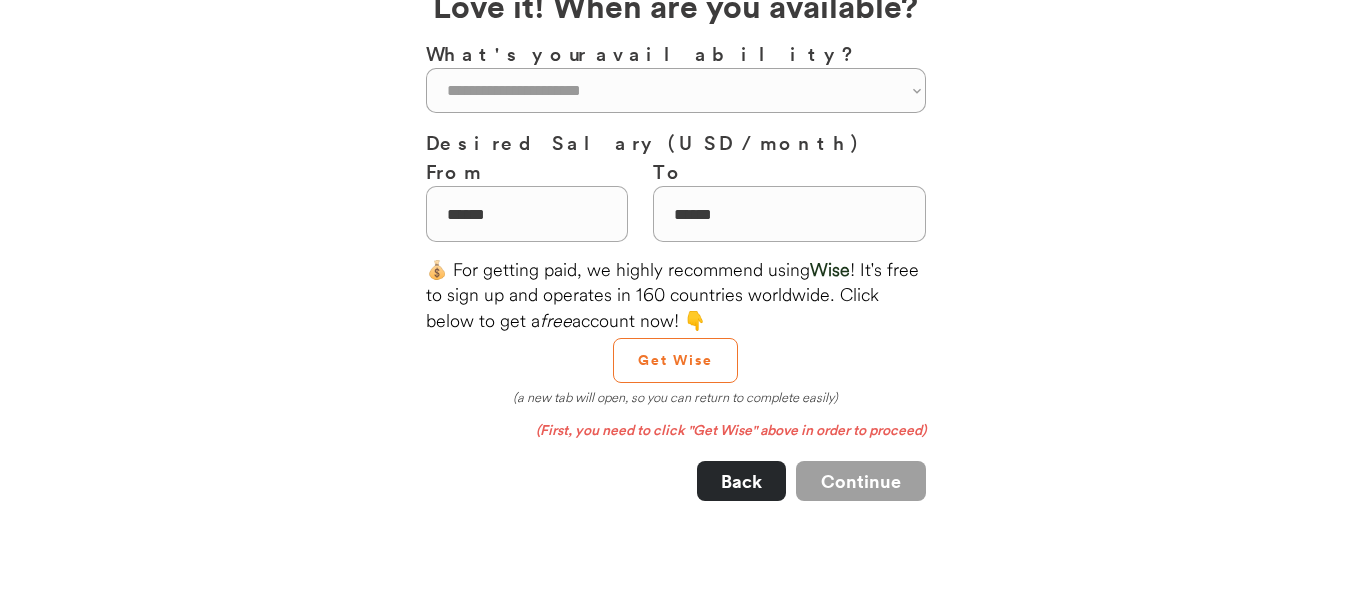 scroll, scrollTop: 200, scrollLeft: 0, axis: vertical 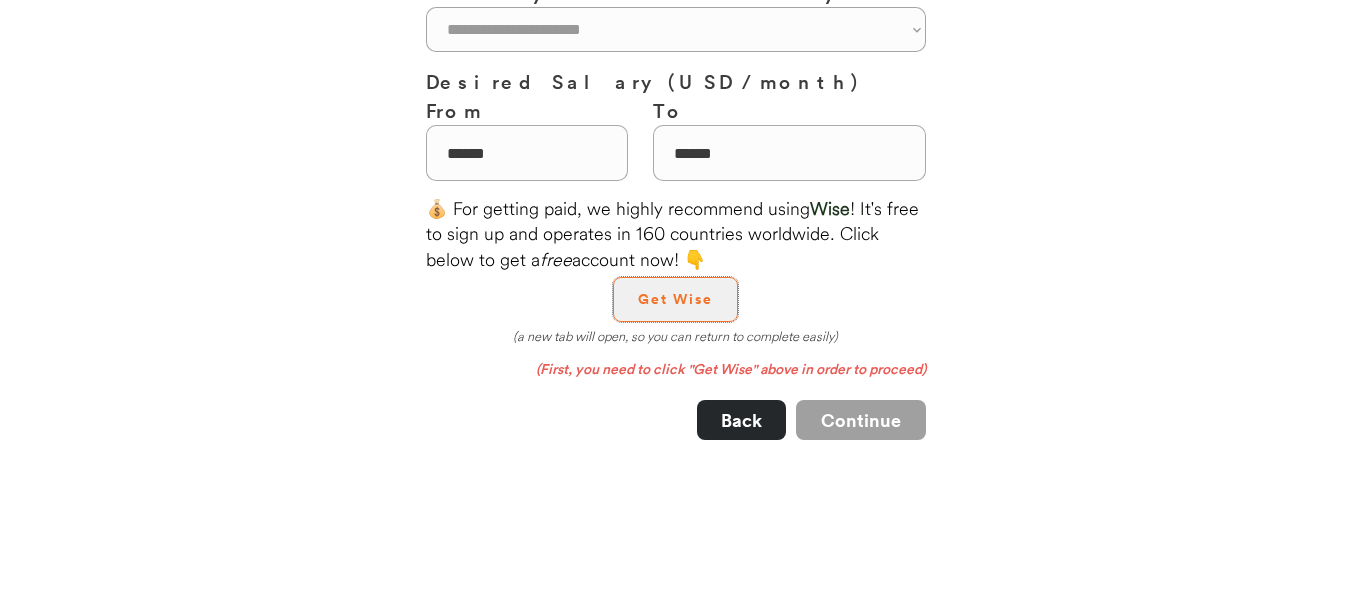 click on "Get Wise" at bounding box center (675, 299) 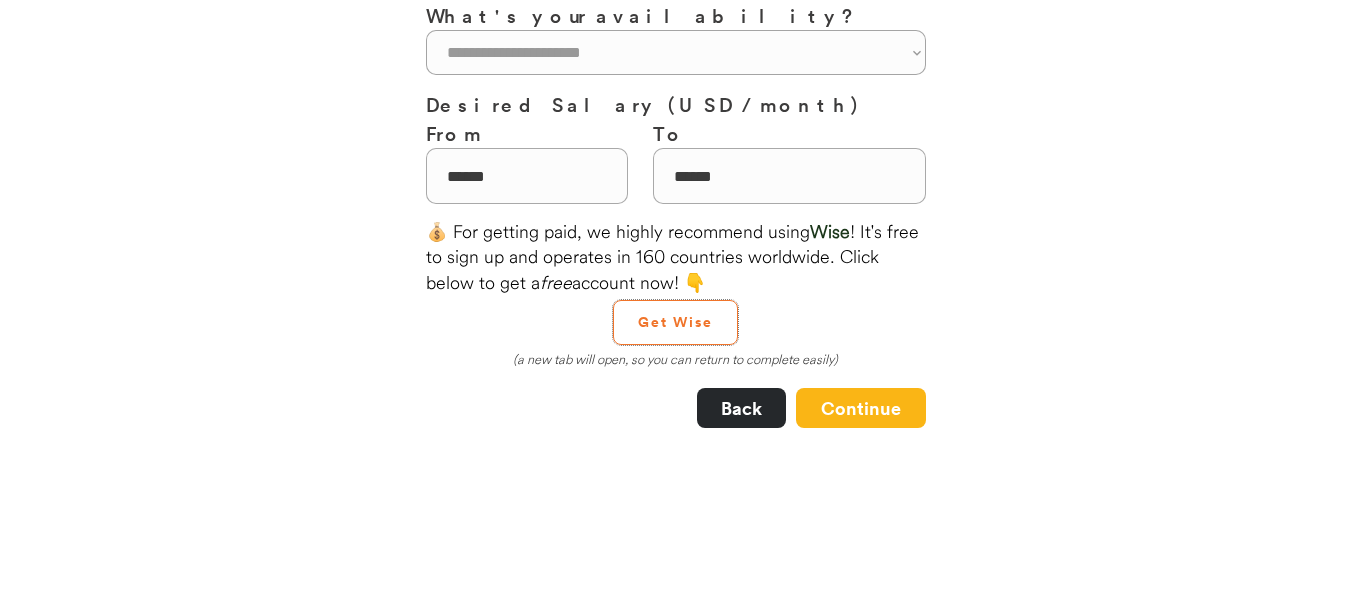 scroll, scrollTop: 100, scrollLeft: 0, axis: vertical 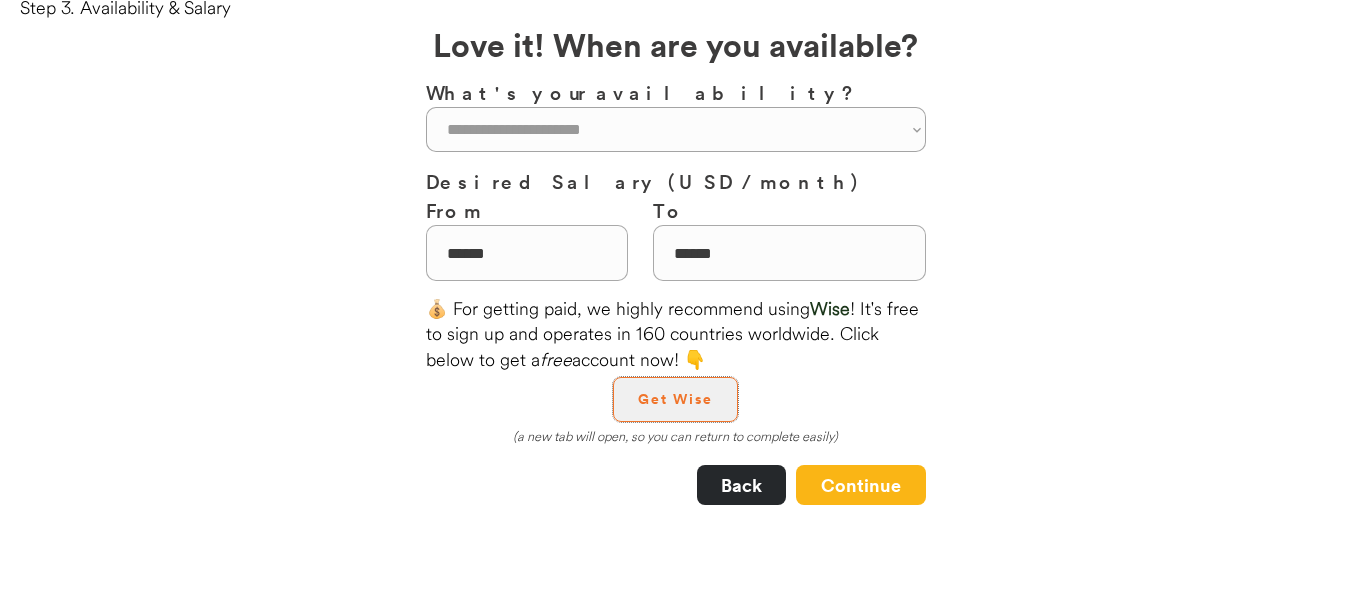 type 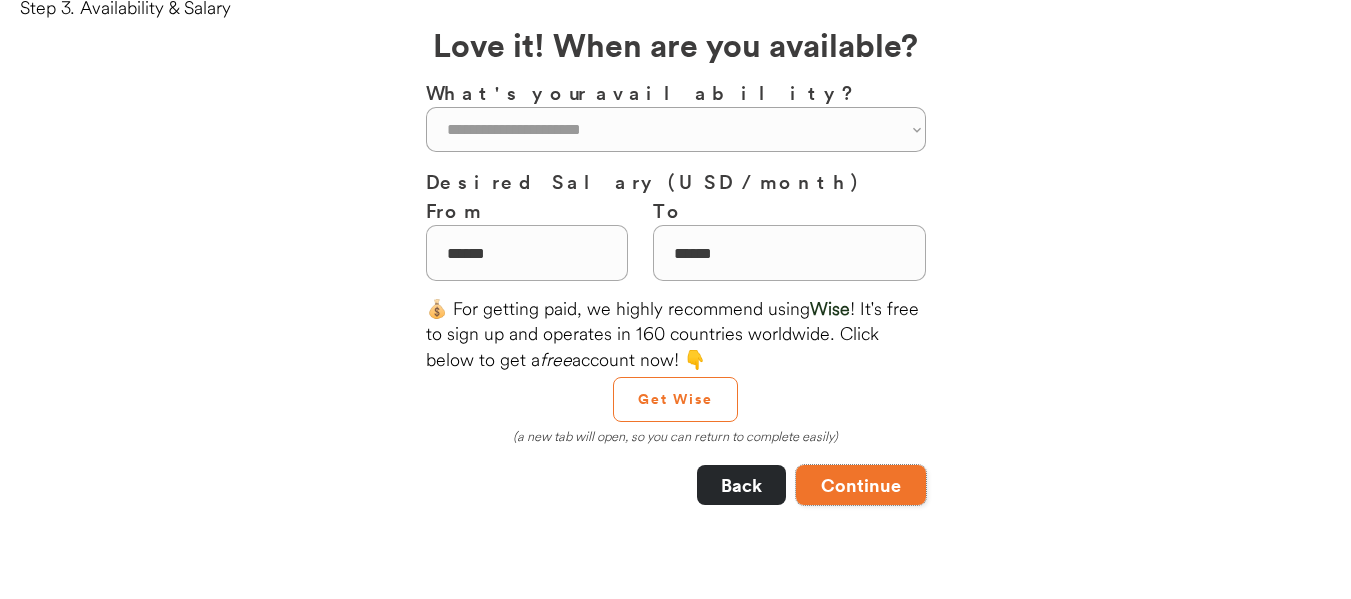 click on "Continue" at bounding box center (861, 485) 